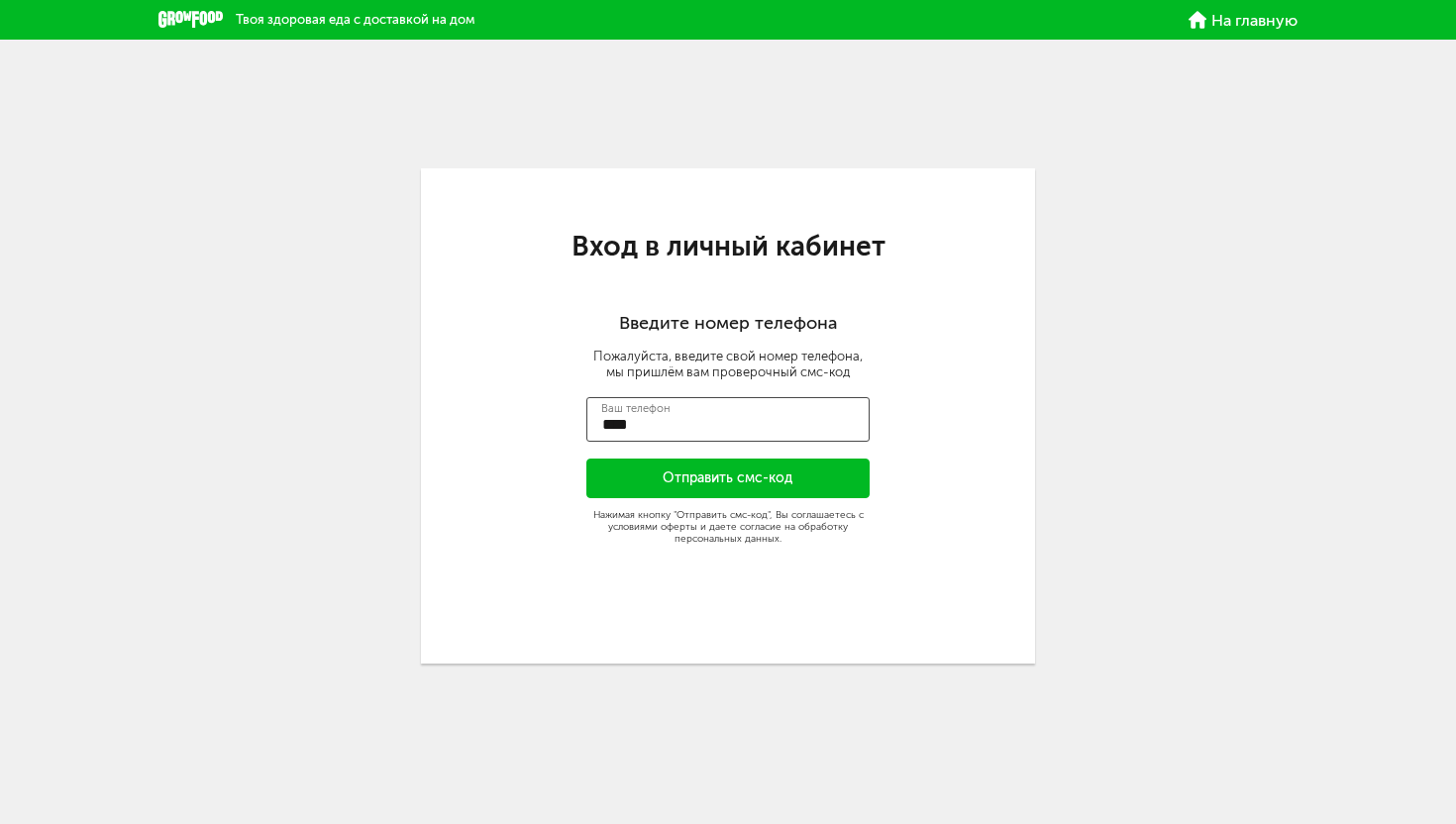 scroll, scrollTop: 0, scrollLeft: 0, axis: both 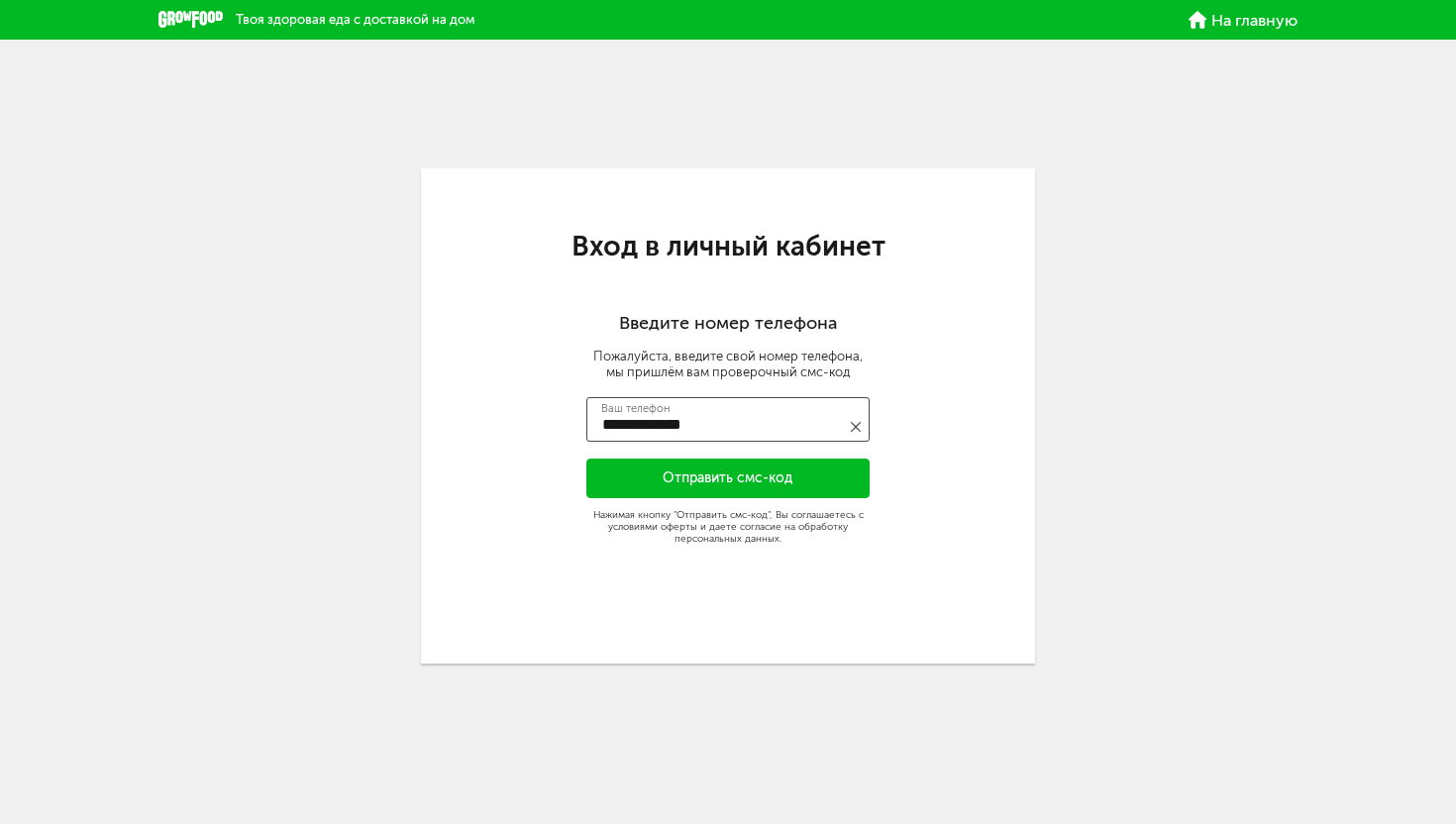 type on "**********" 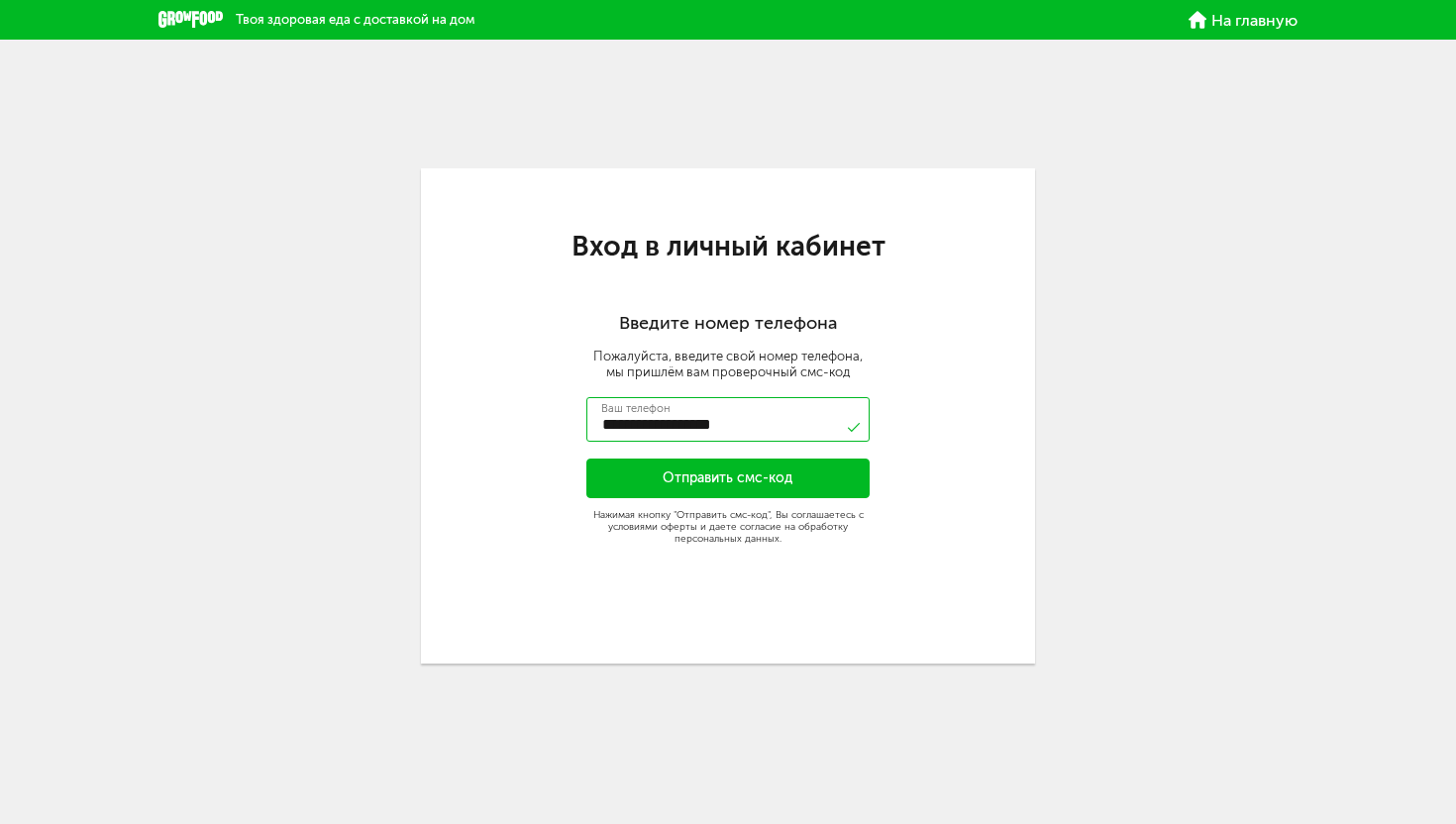 click on "Отправить смс-код" at bounding box center (728, 478) 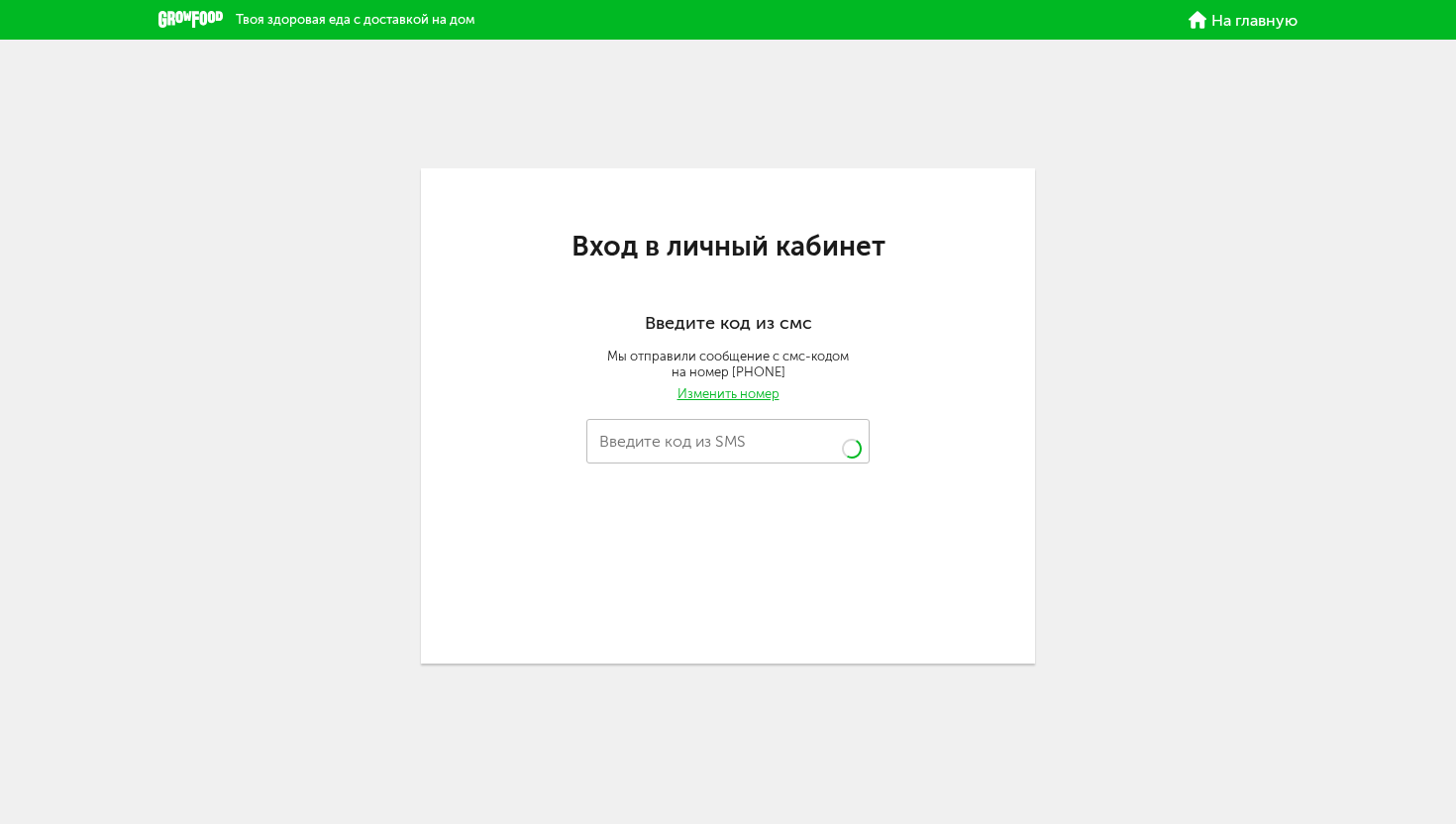 type on "****" 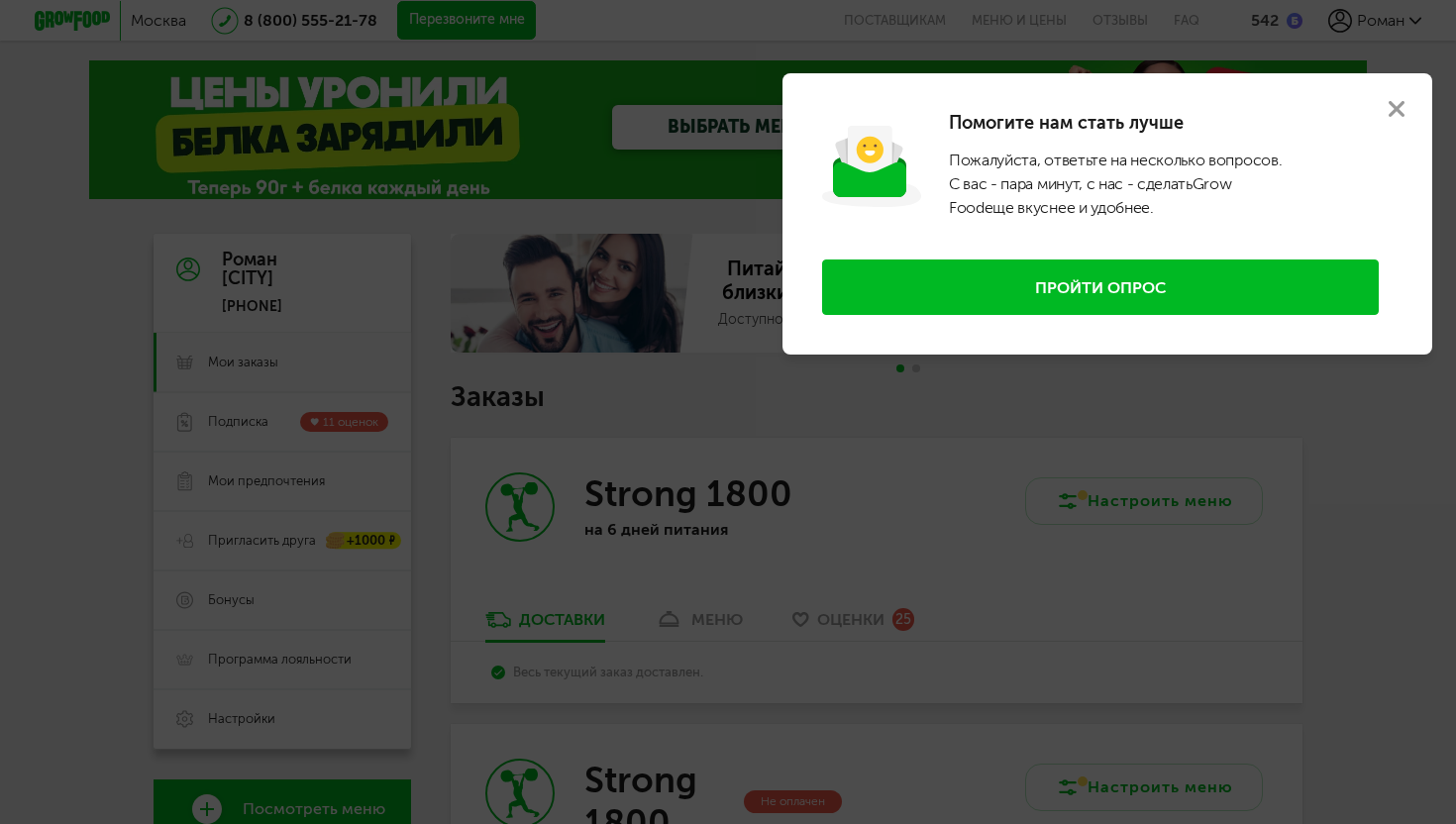 click on "Пройти опрос" at bounding box center (1100, 287) 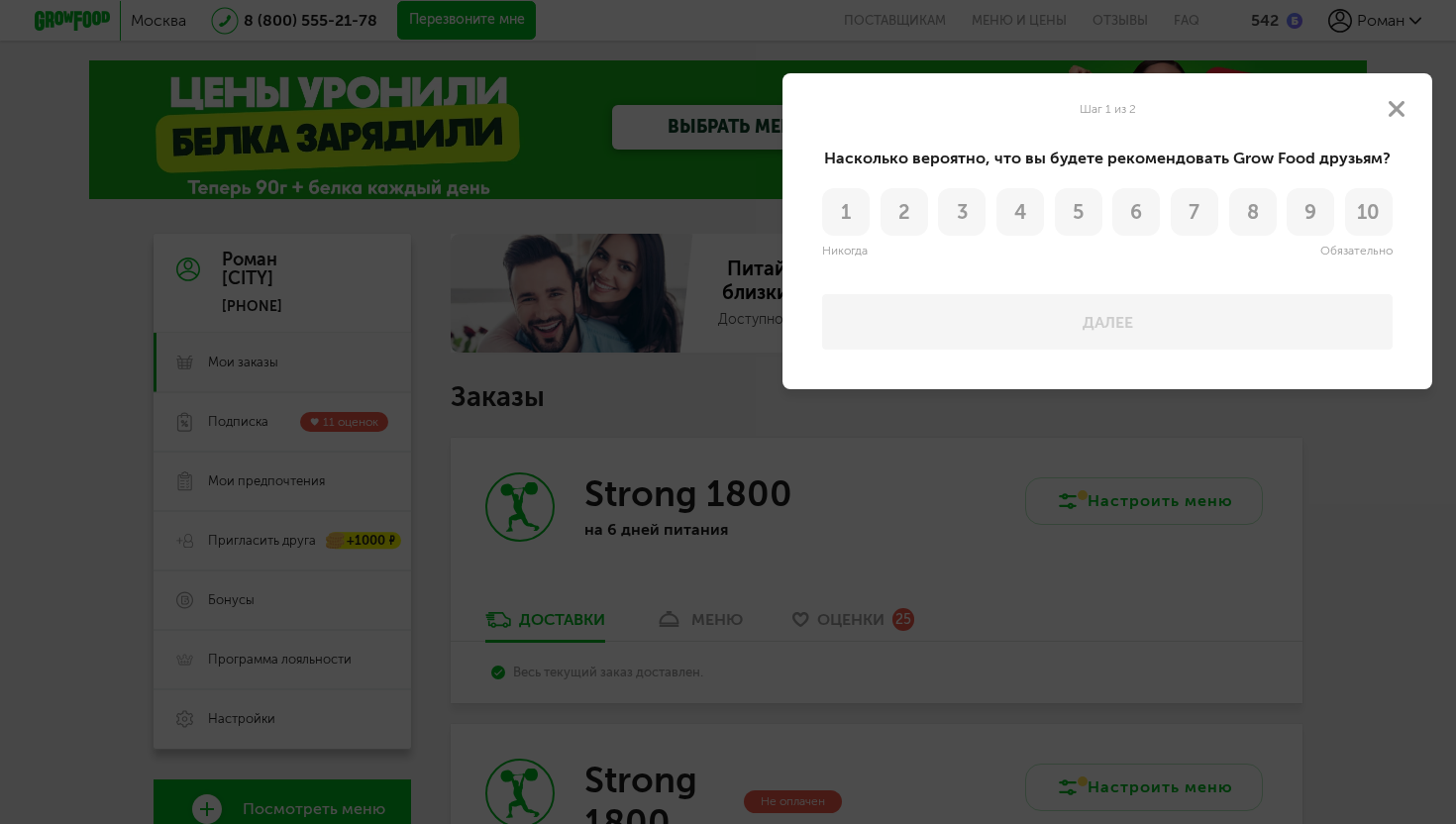 click on "6" at bounding box center [1136, 212] 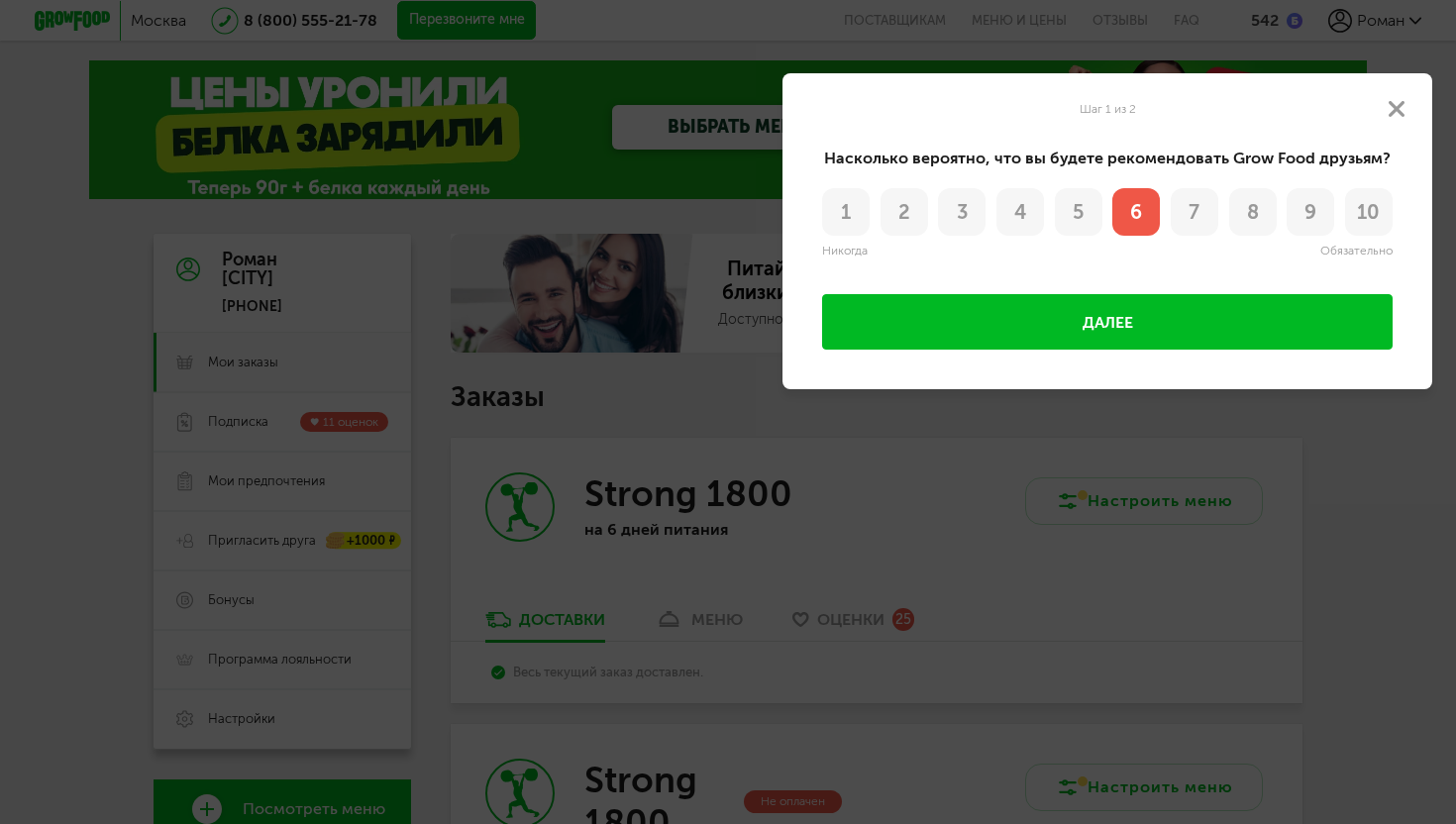 click on "Далее" at bounding box center (1107, 322) 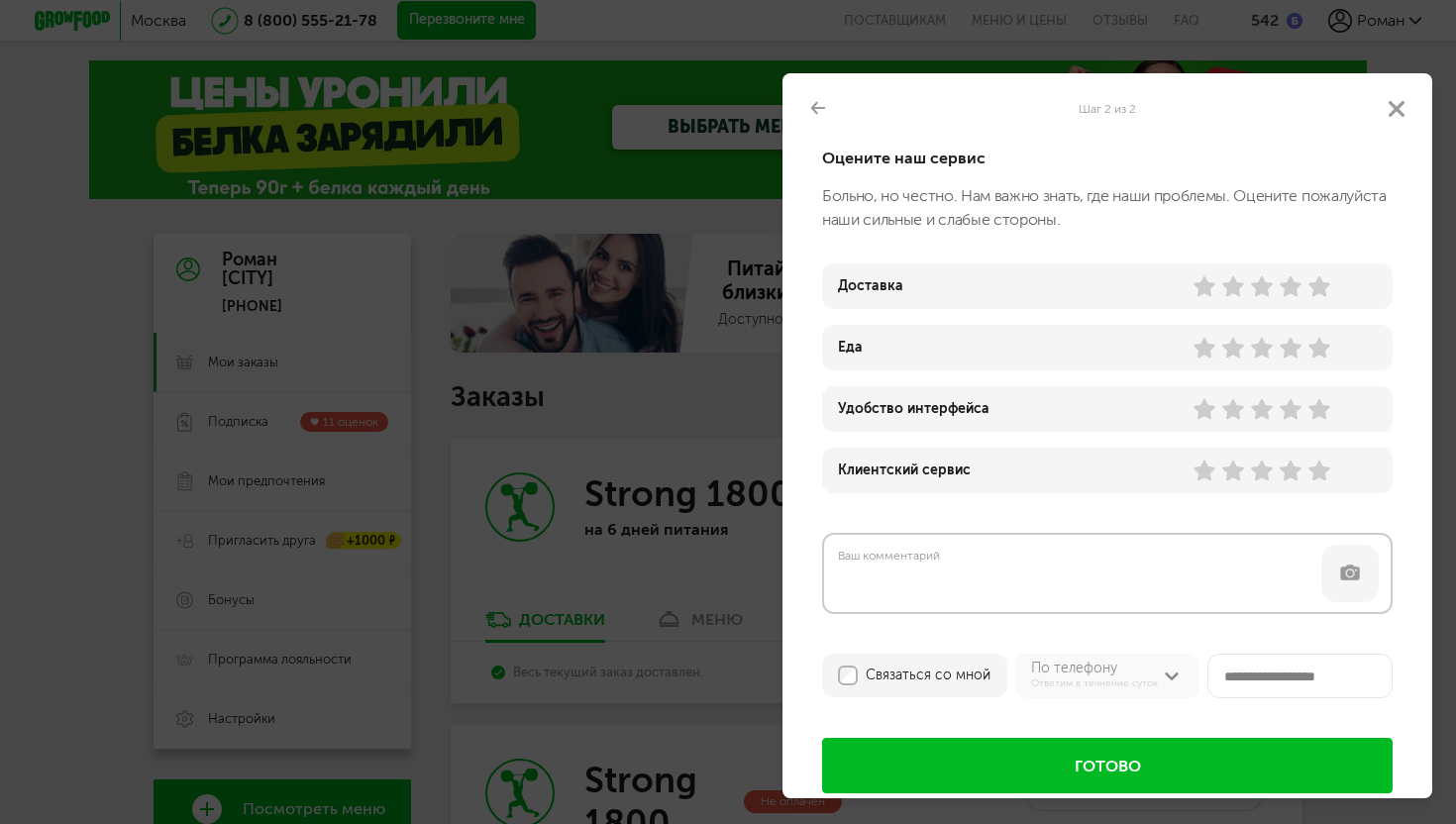 click 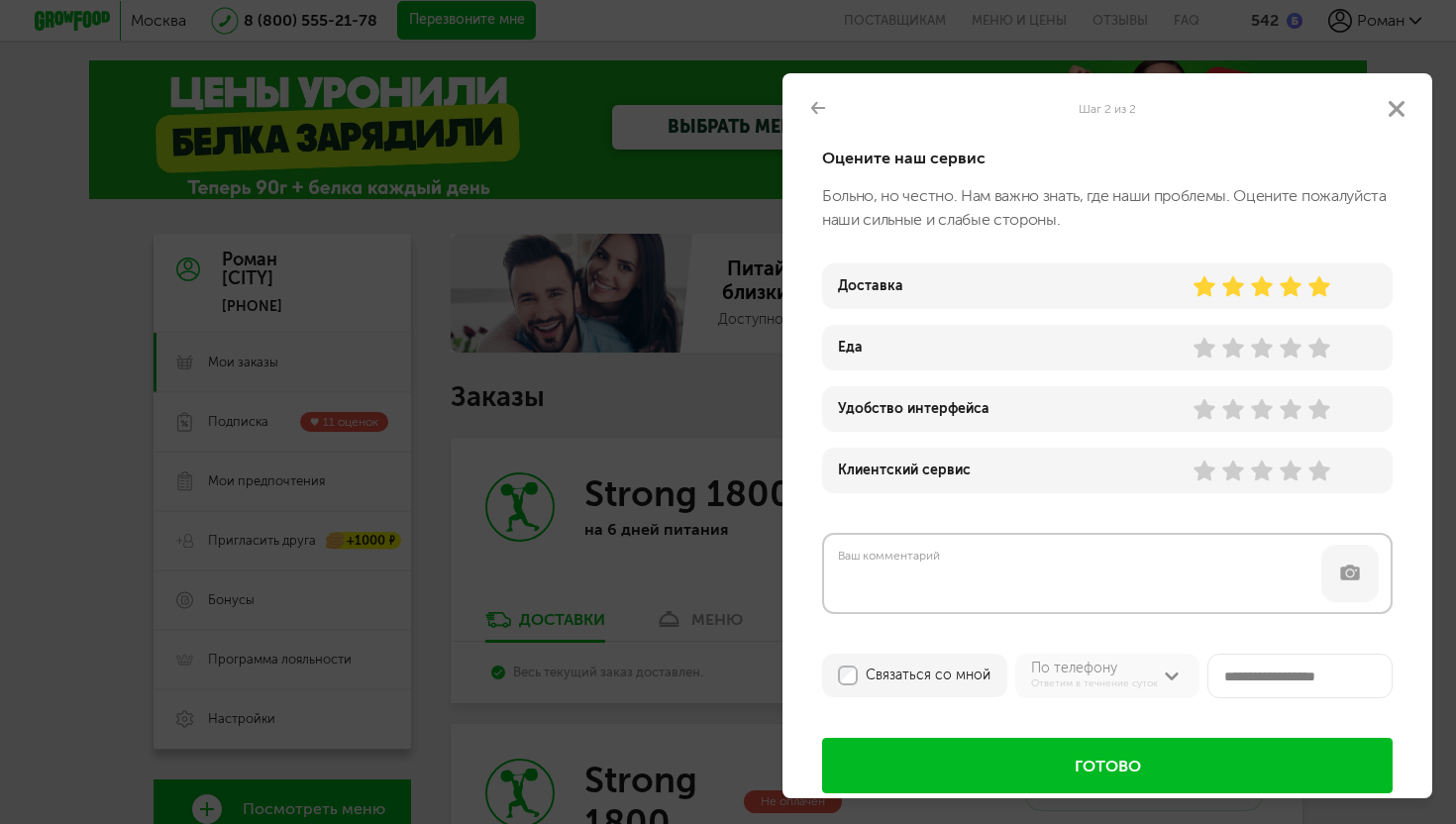 click 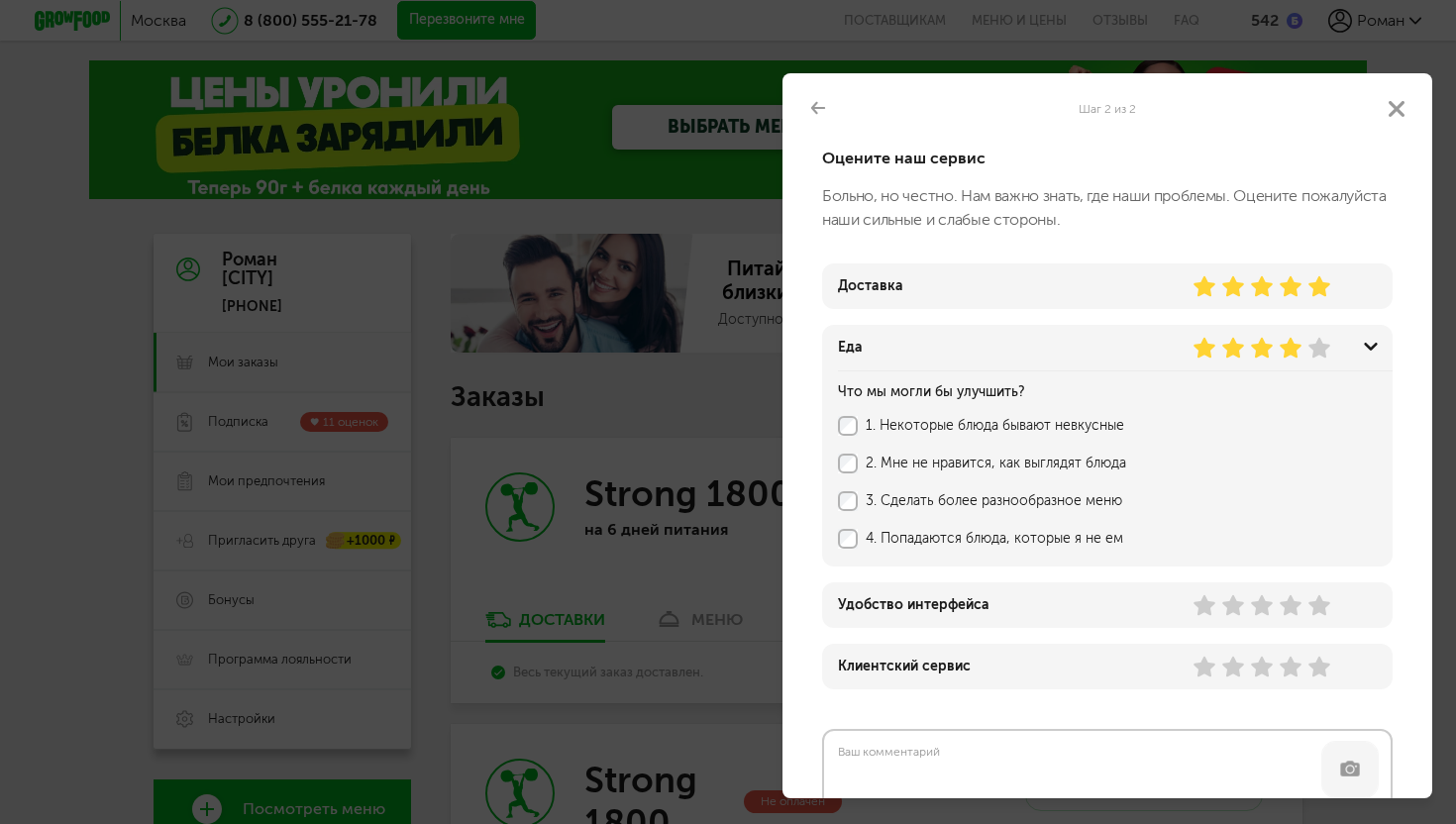click on "1. Некоторые блюда бывают невкусные" at bounding box center [1097, 426] 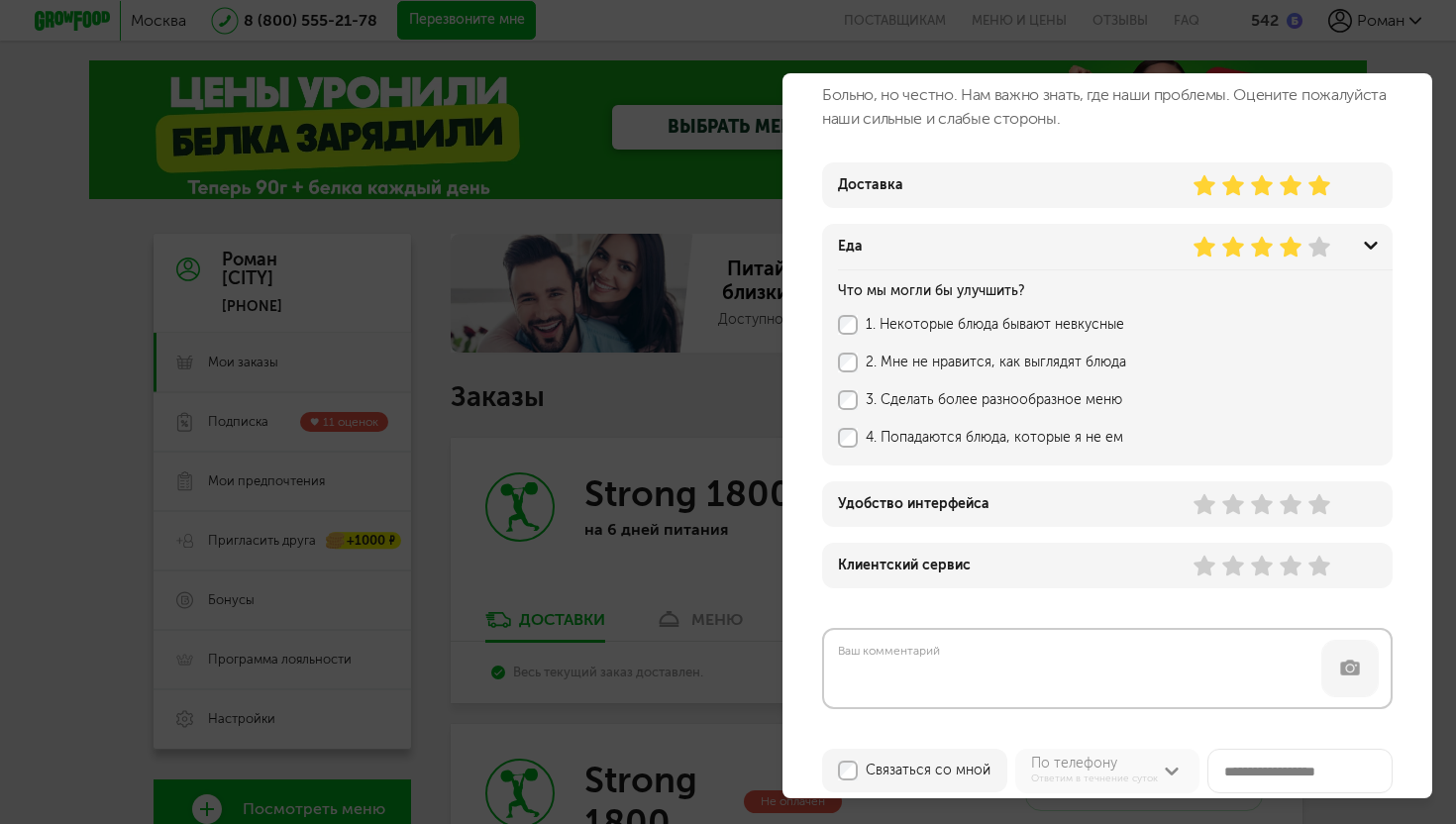 scroll, scrollTop: 103, scrollLeft: 0, axis: vertical 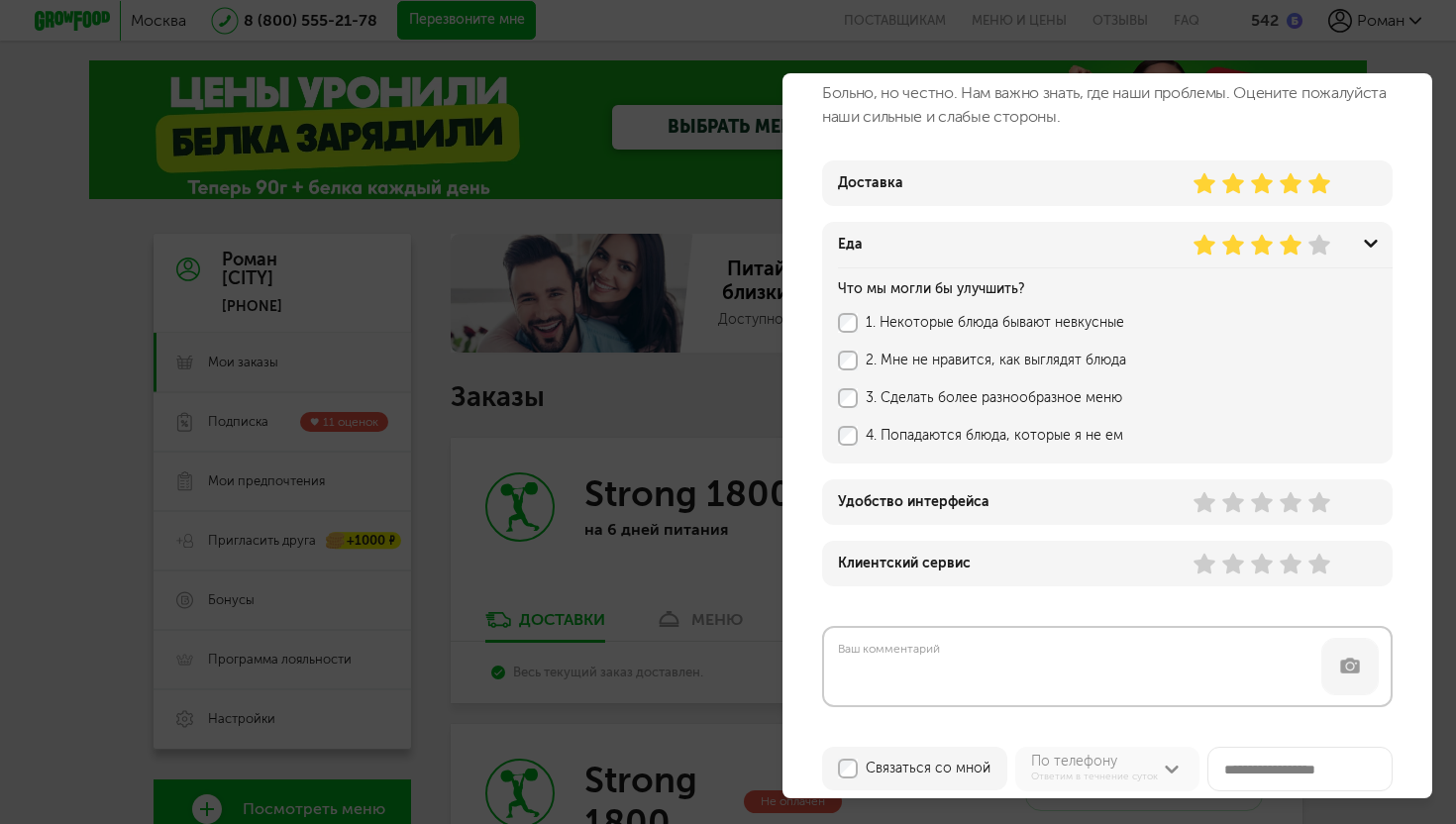 click 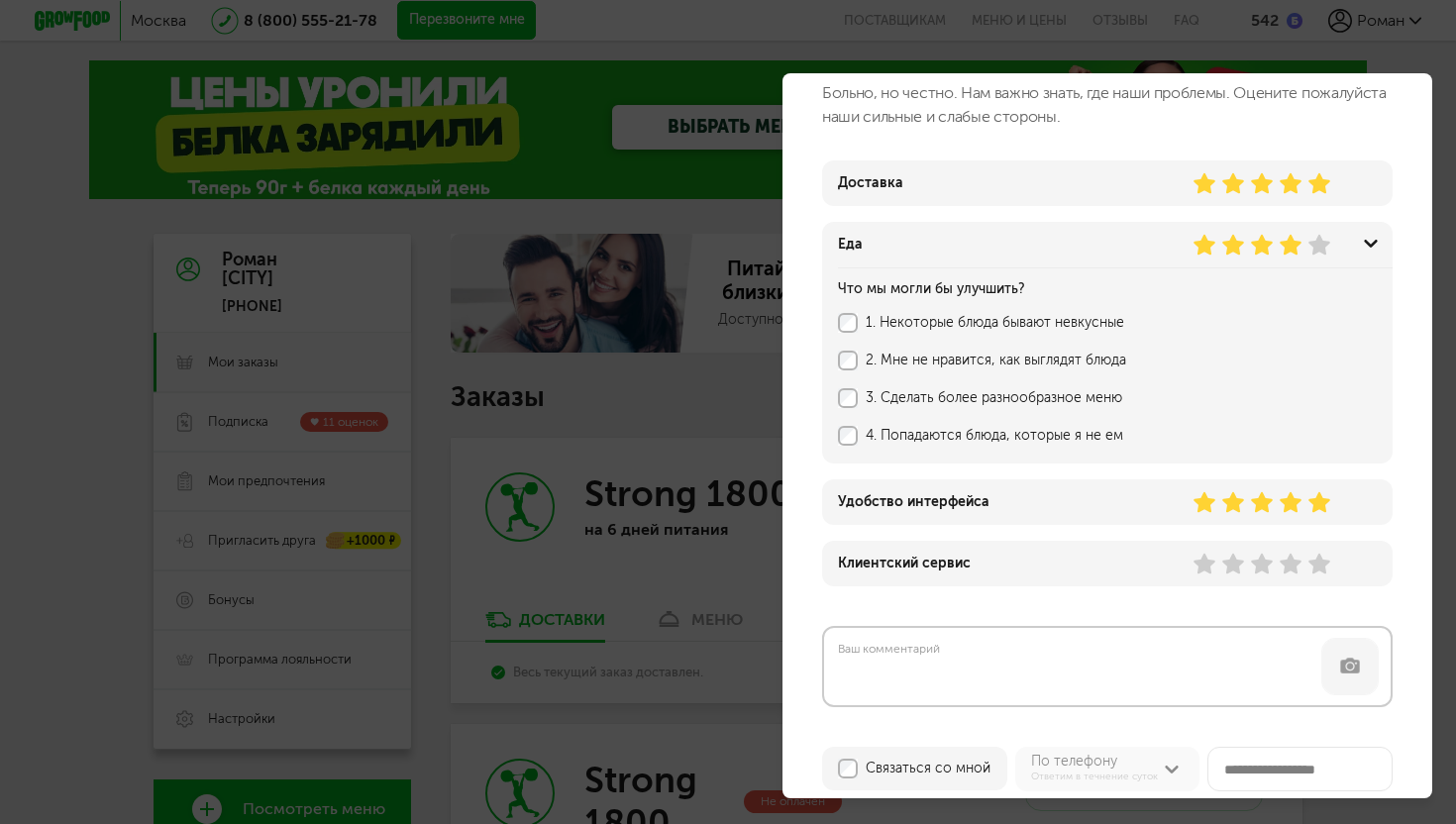 click 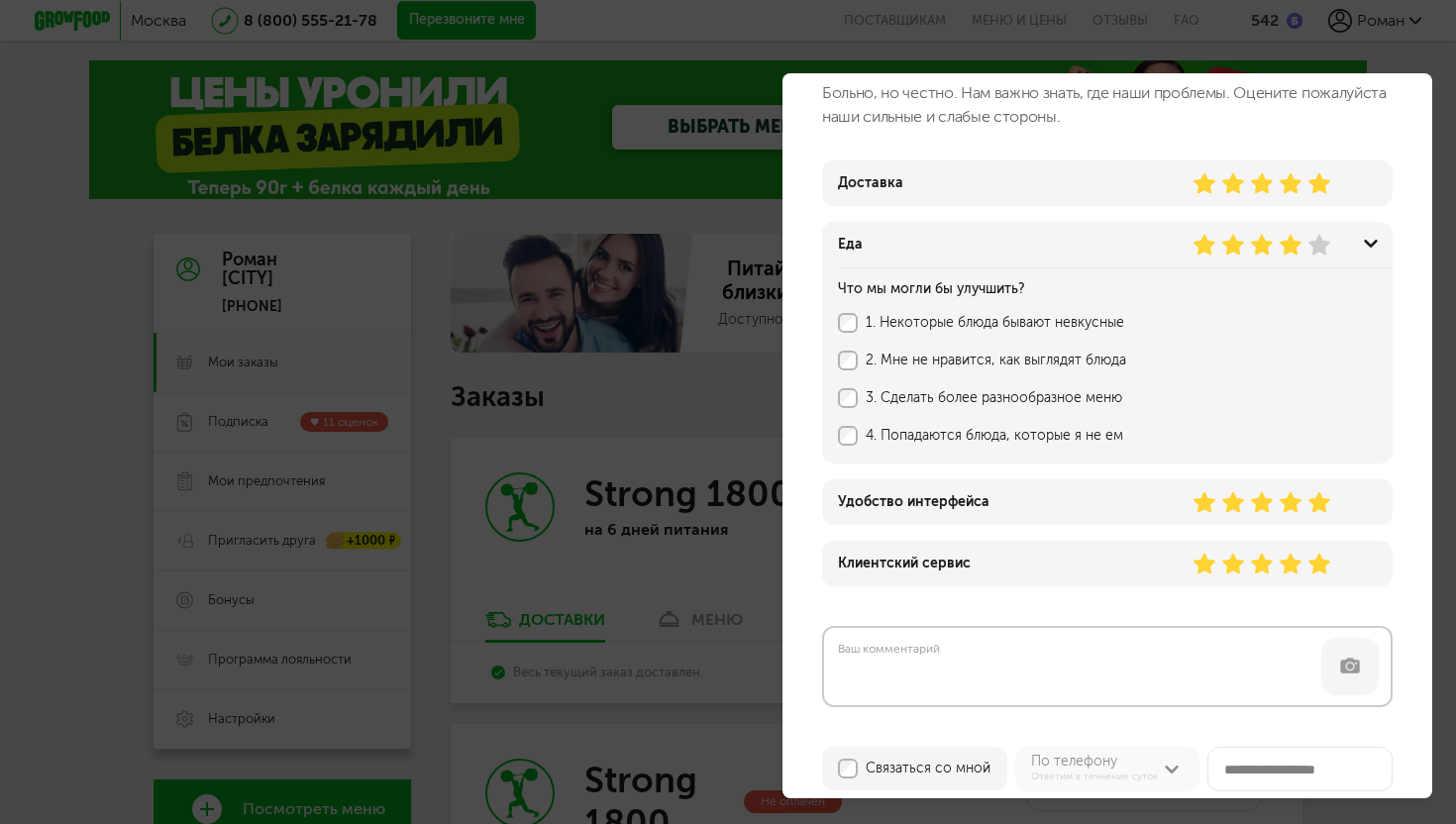 scroll, scrollTop: 231, scrollLeft: 0, axis: vertical 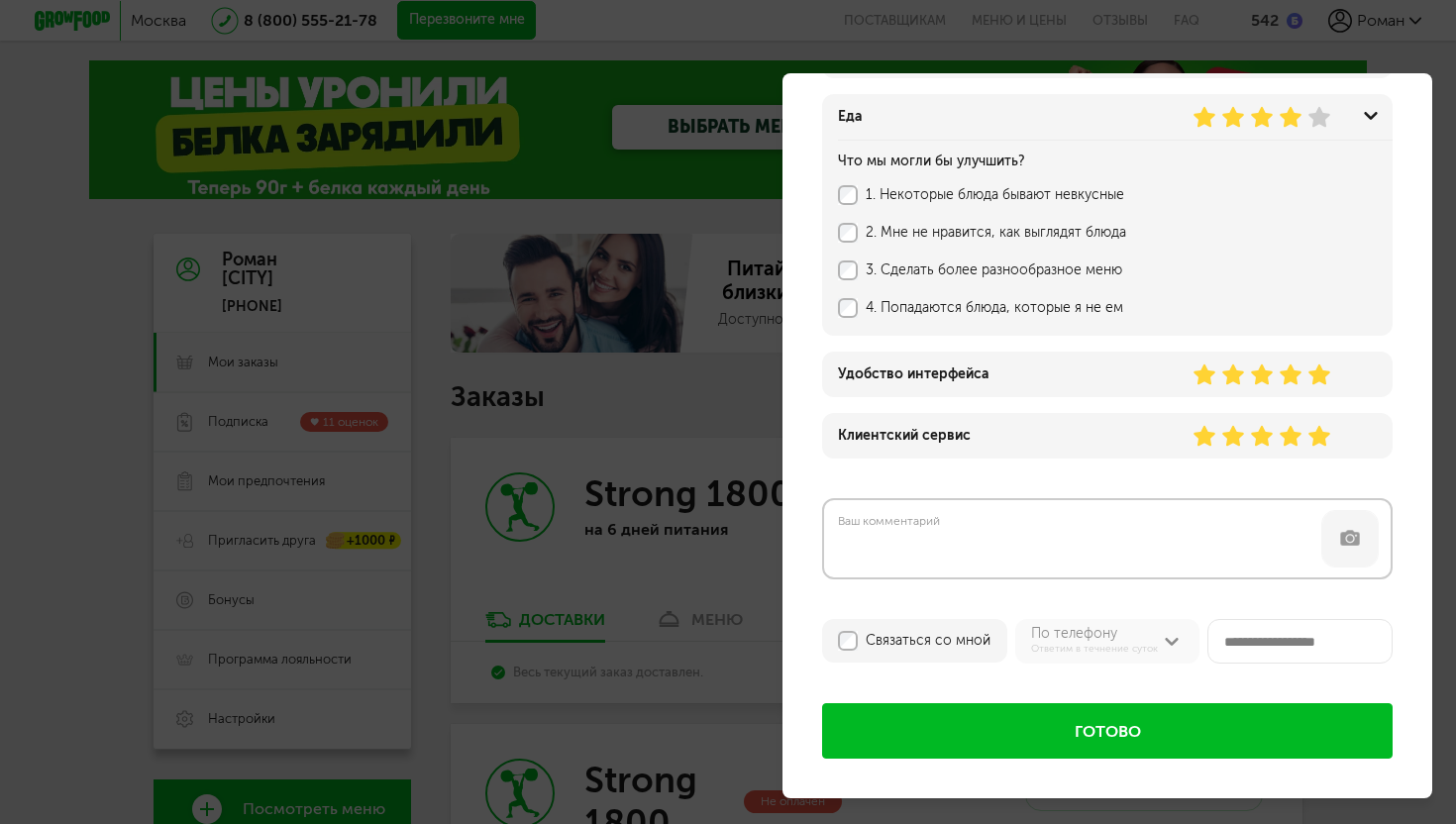 click on "Готово" at bounding box center (1107, 731) 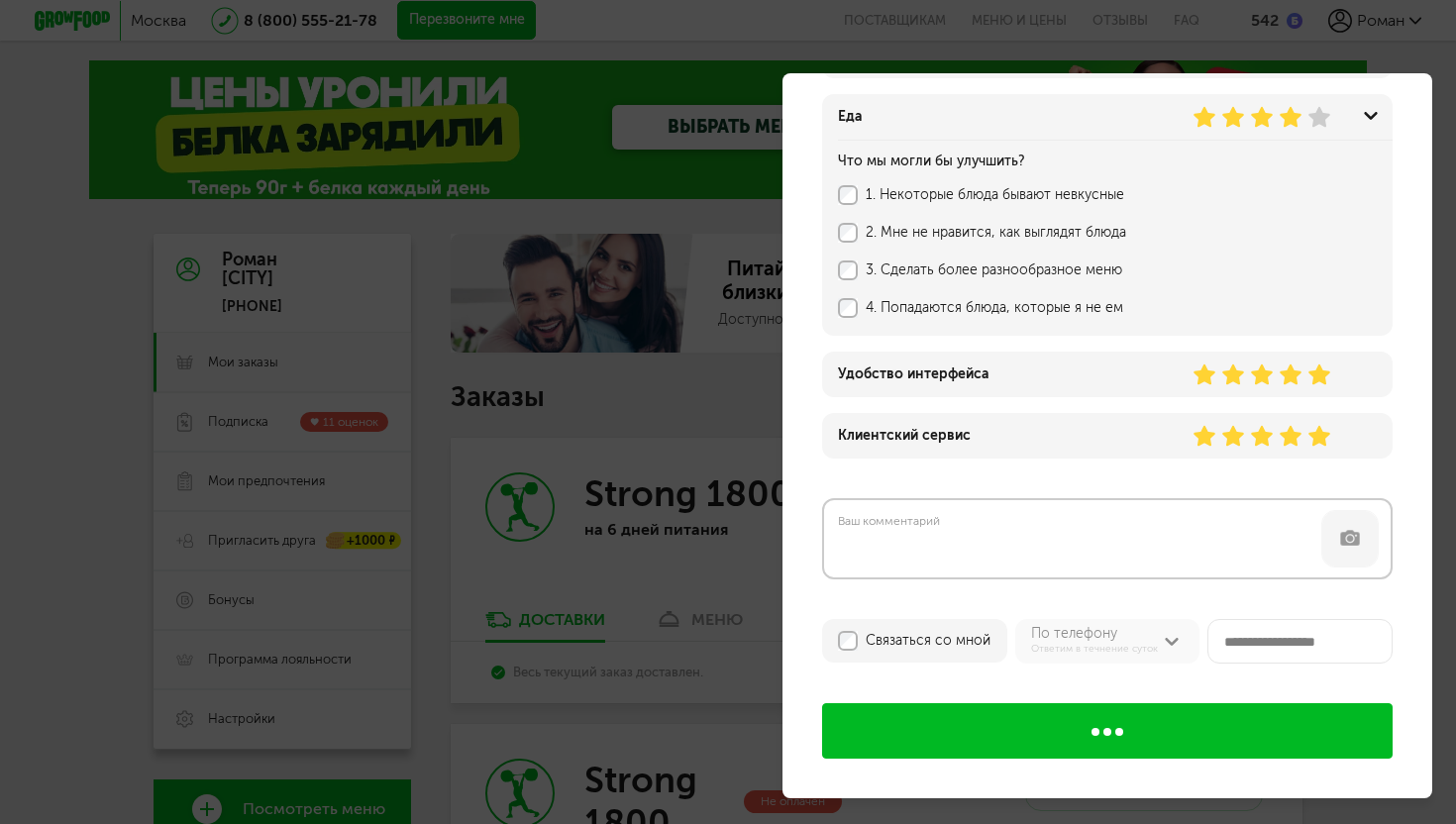 scroll, scrollTop: 0, scrollLeft: 0, axis: both 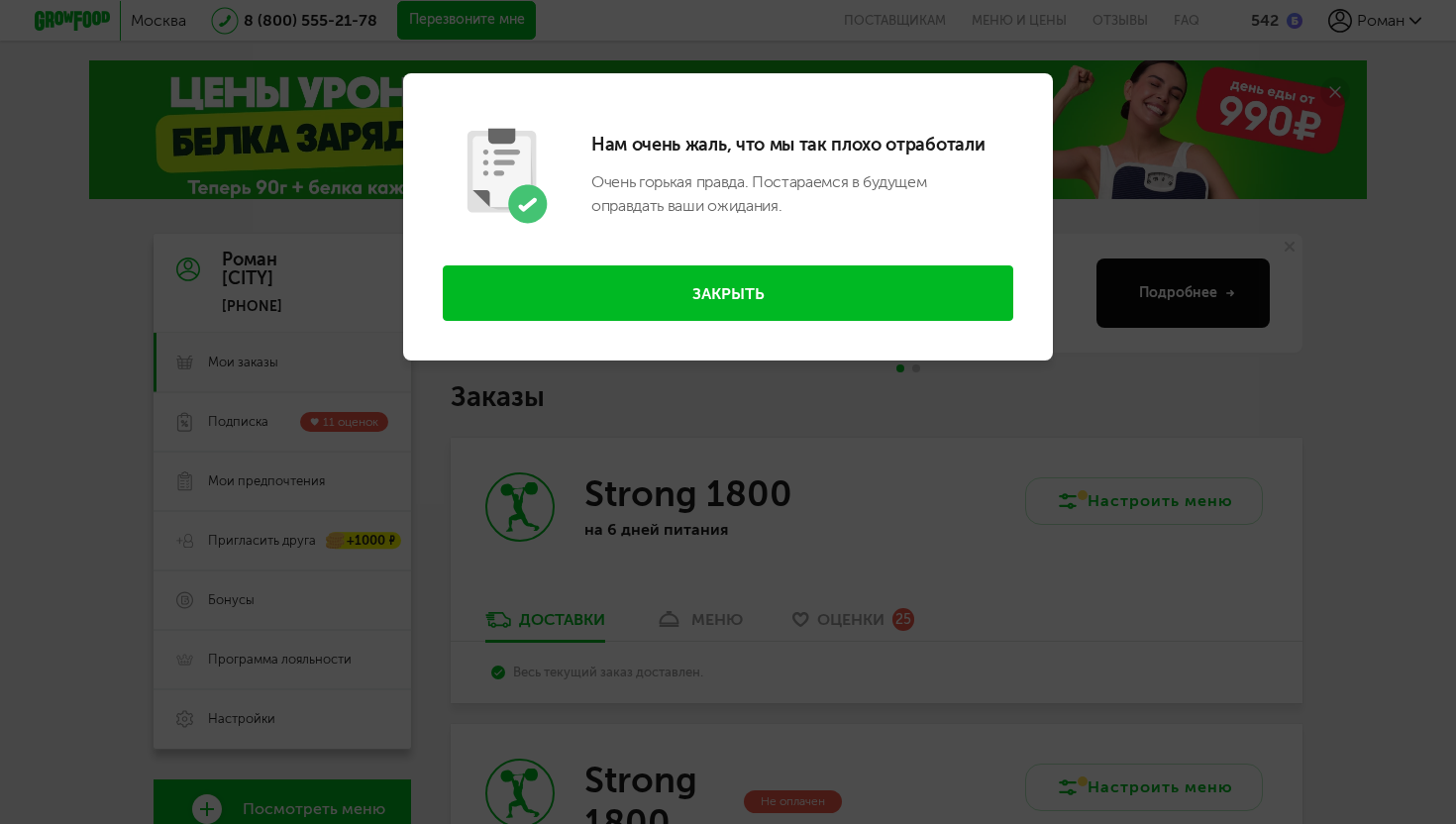 click on "Закрыть" at bounding box center [728, 293] 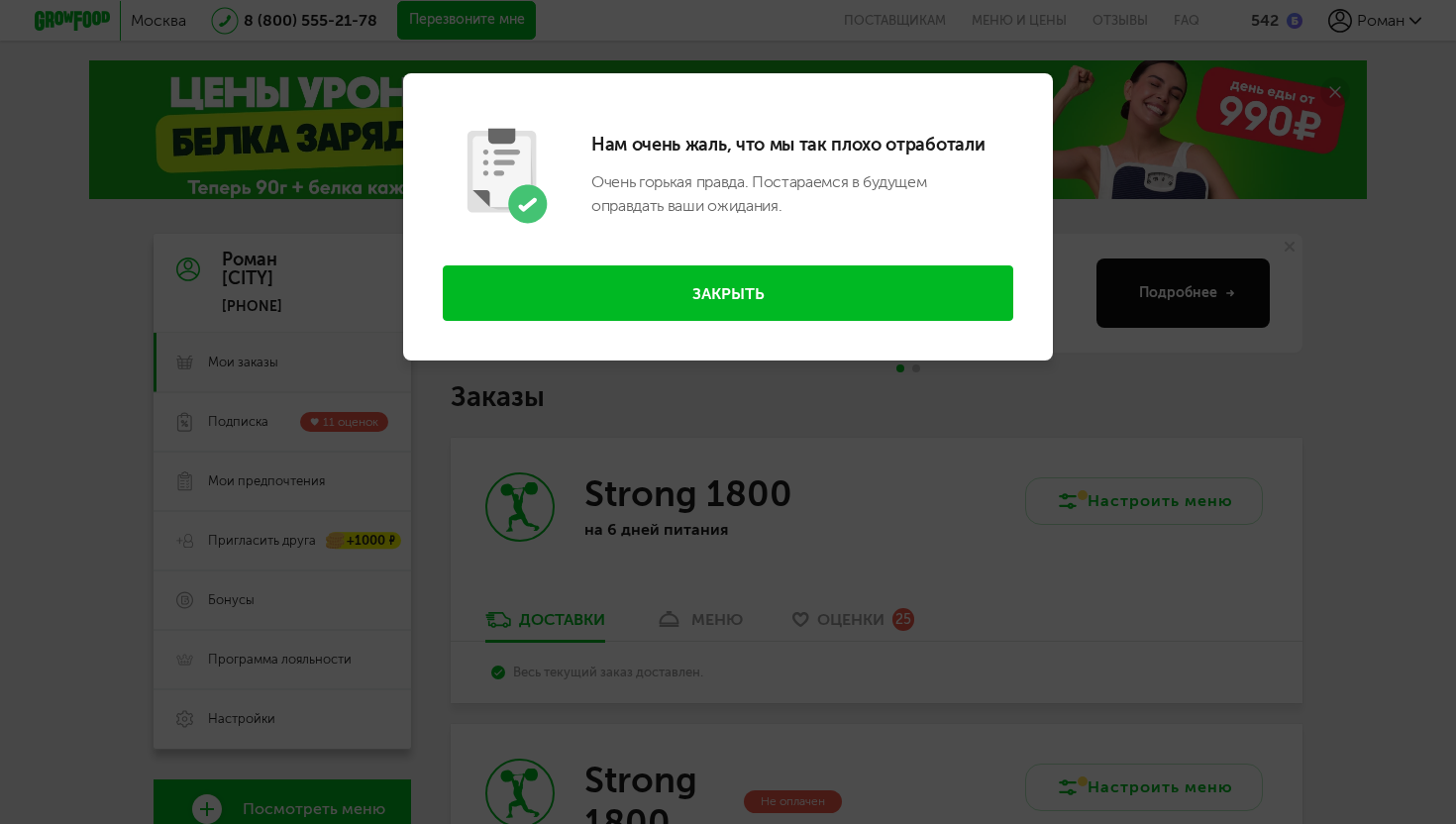 click on "Закрыть" at bounding box center [728, 293] 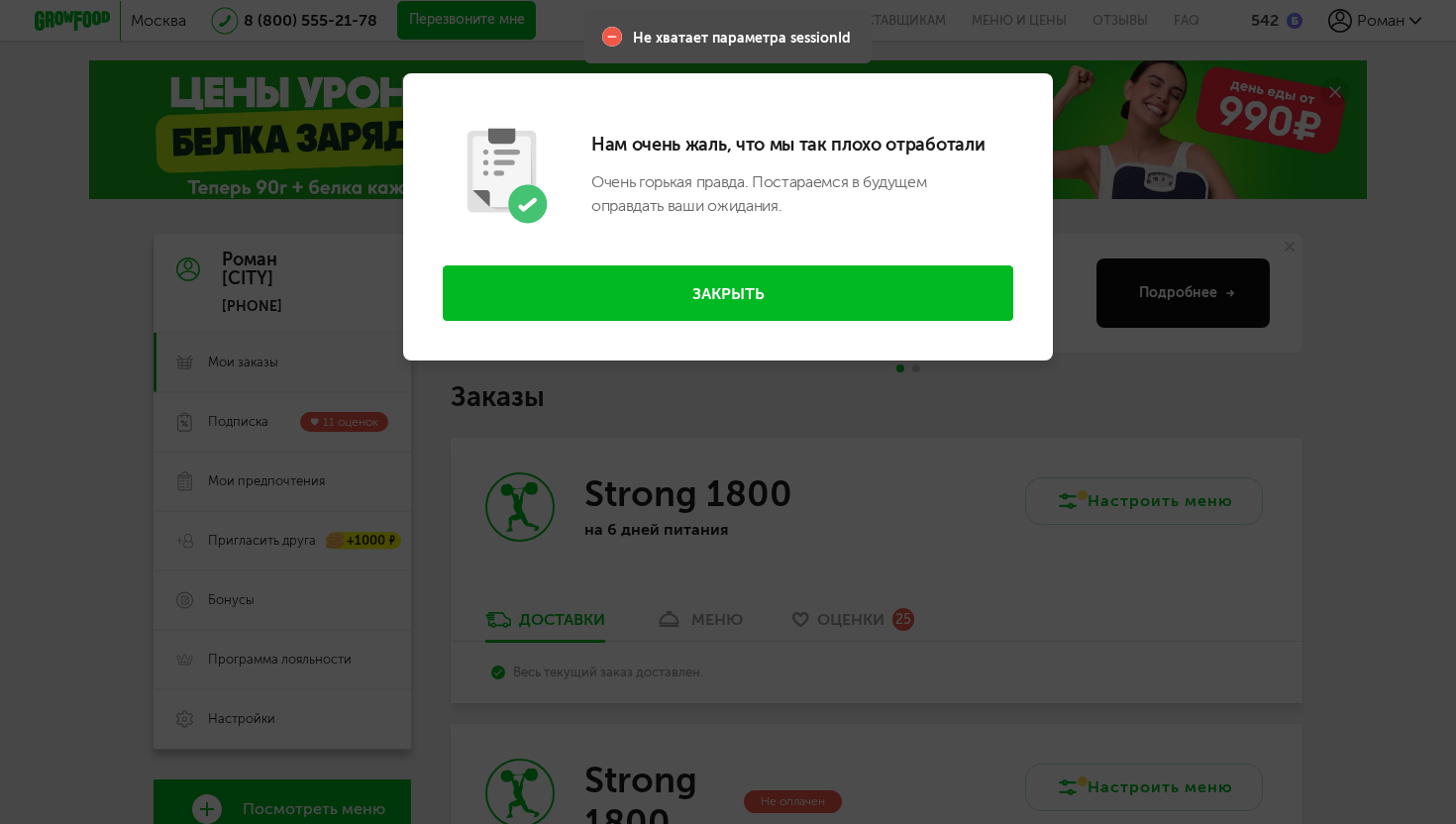click on "Закрыть" at bounding box center (728, 293) 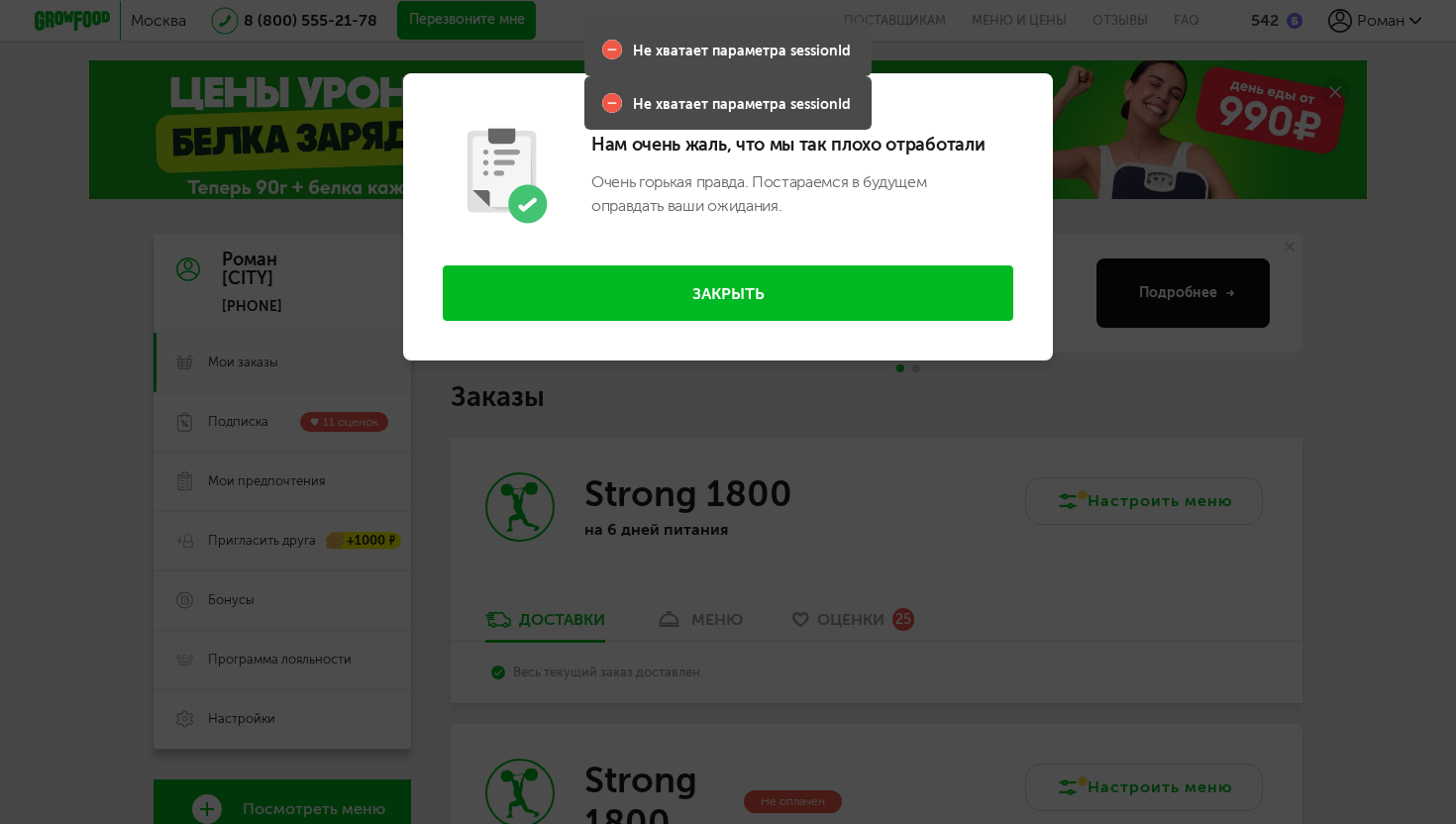 click on "Закрыть" at bounding box center [728, 293] 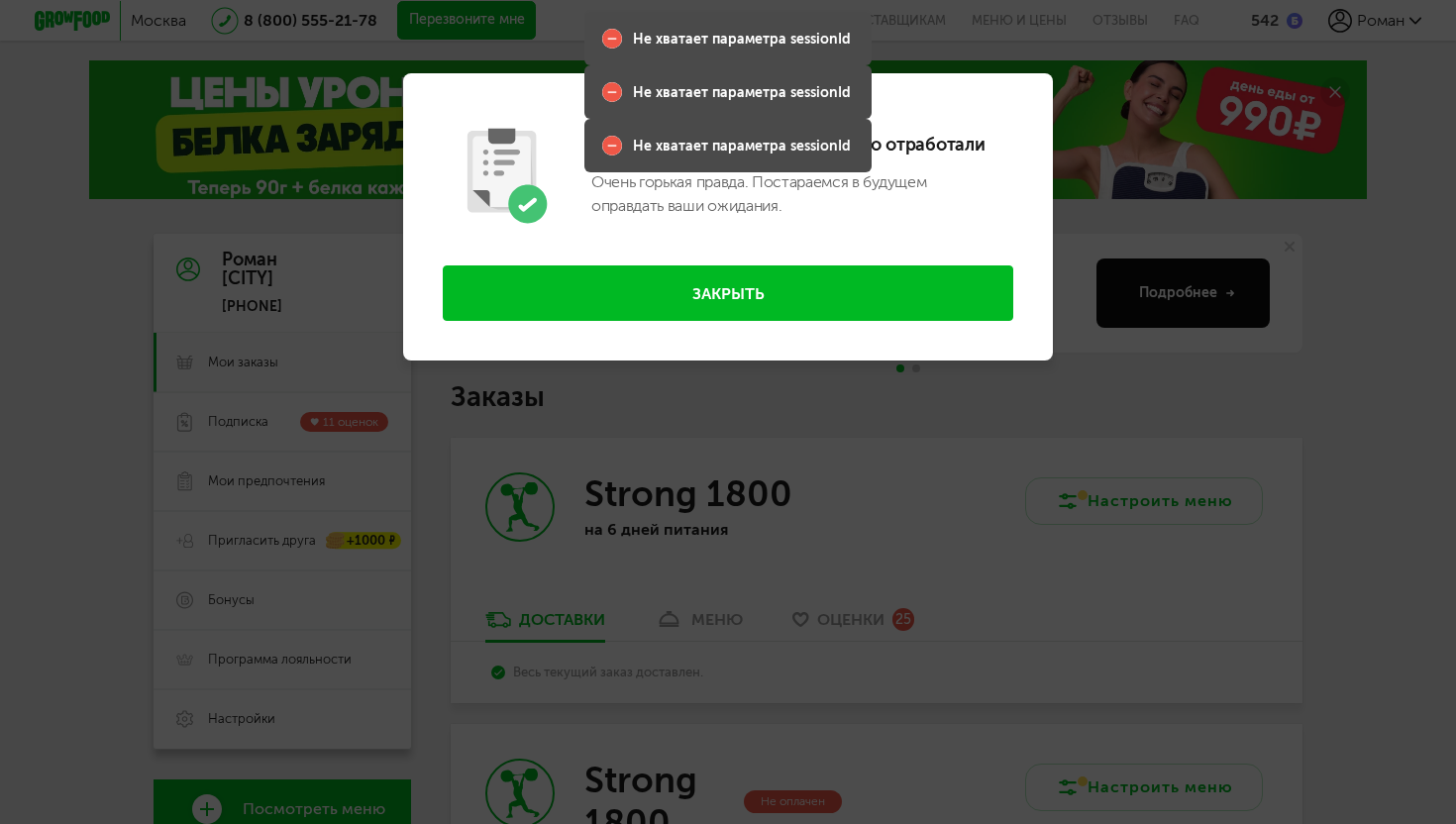 click on "Закрыть" at bounding box center (728, 293) 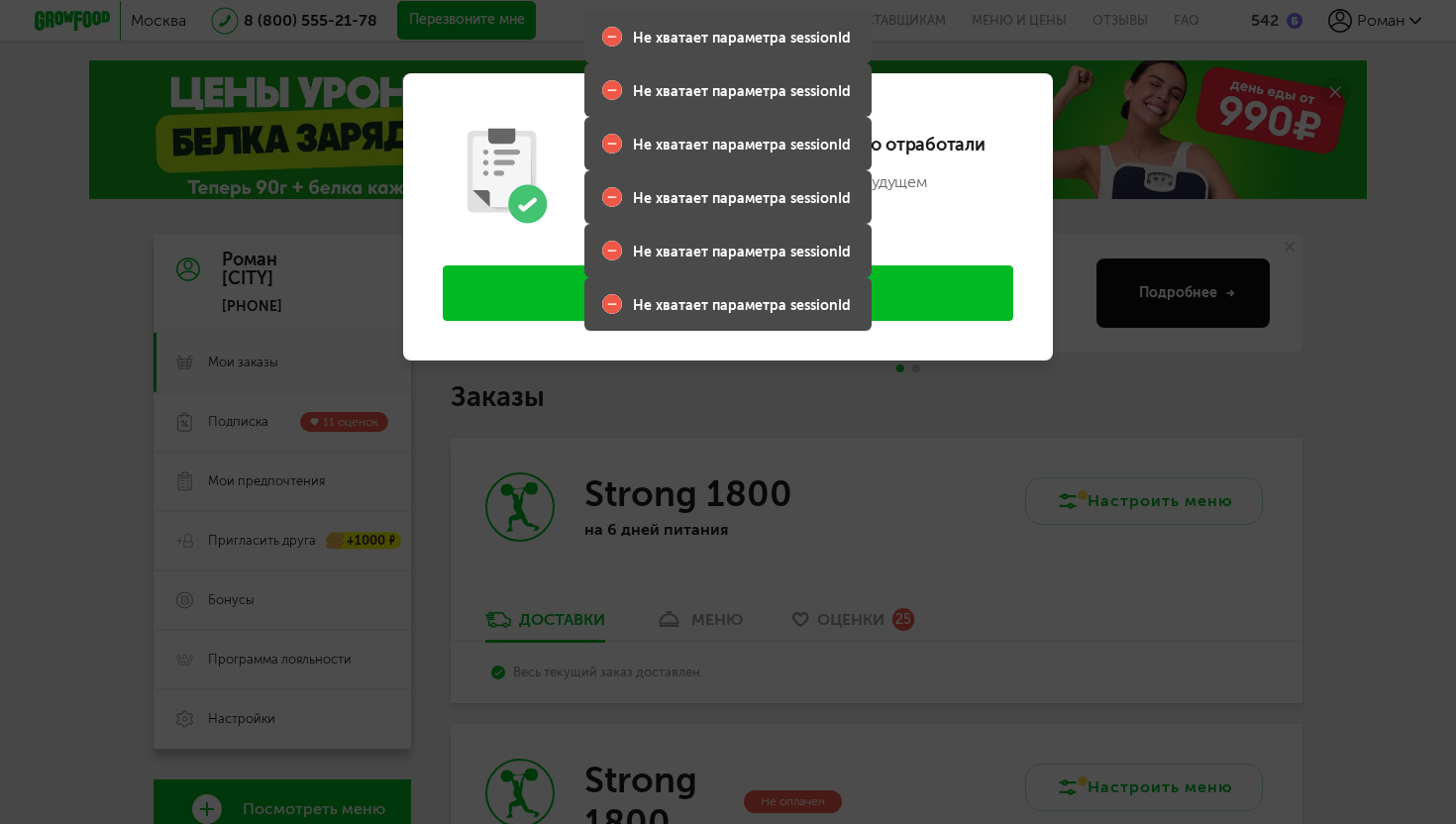 click at bounding box center [728, 412] 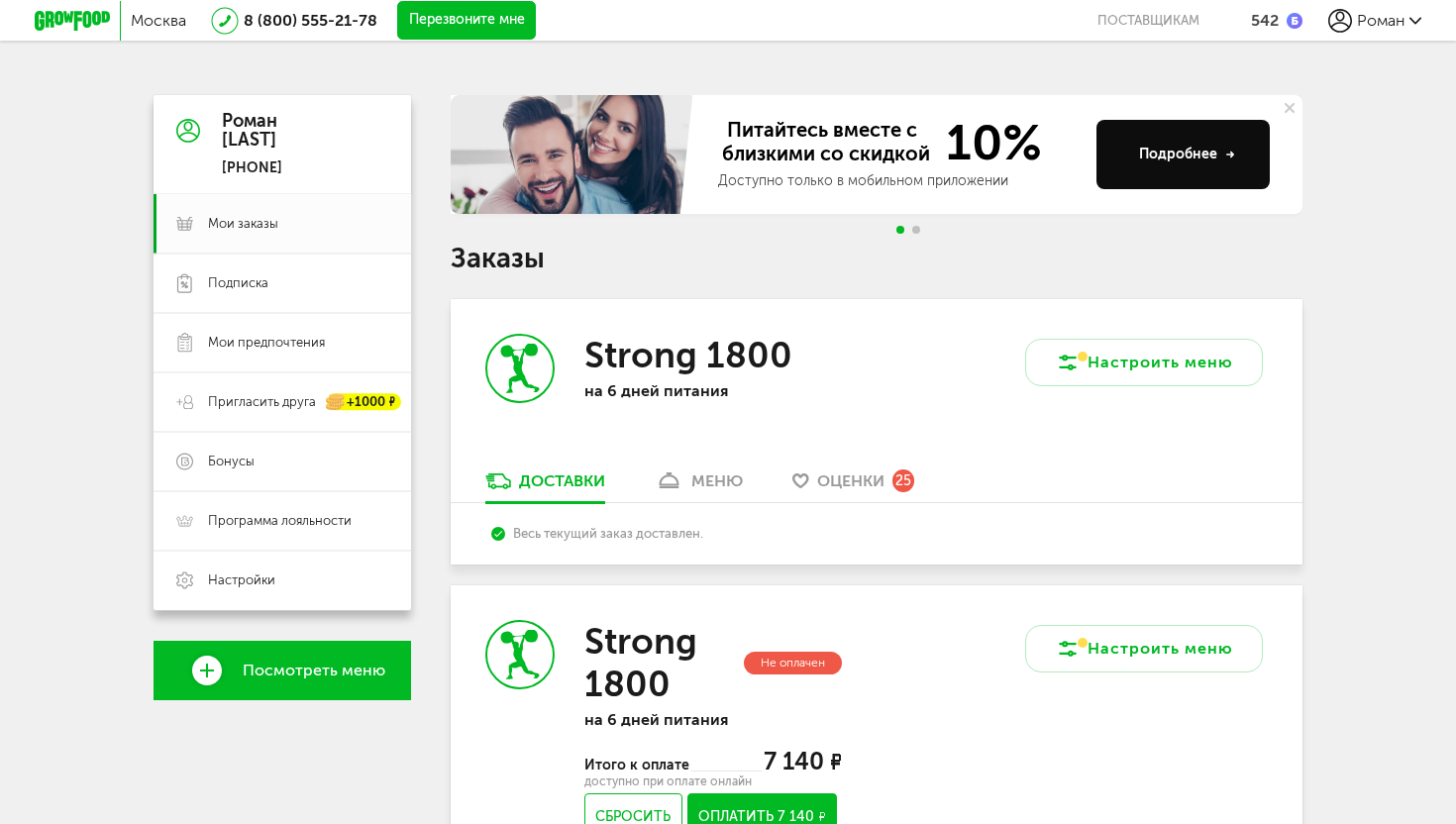scroll, scrollTop: 0, scrollLeft: 0, axis: both 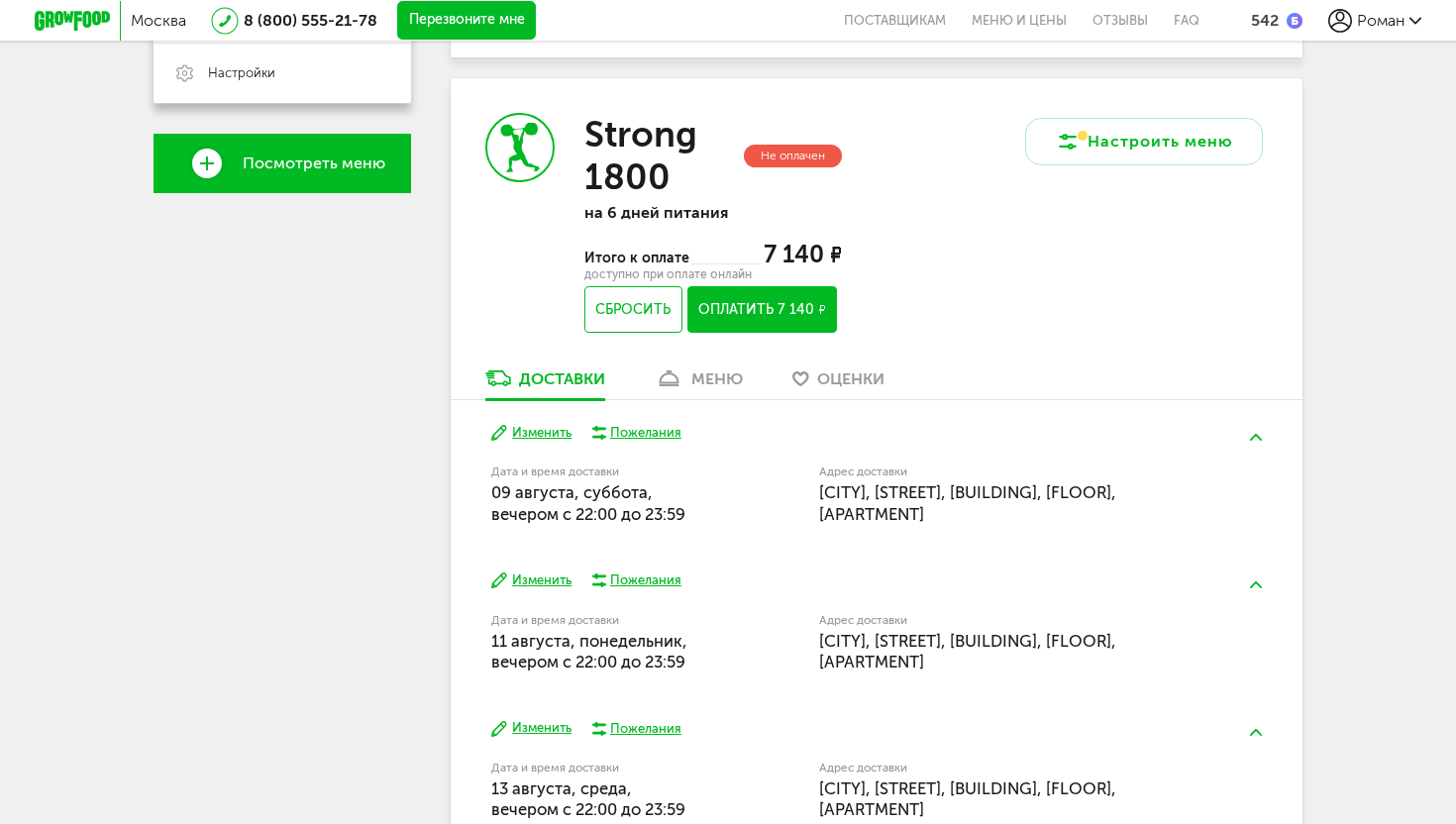 click on "меню" at bounding box center [717, 378] 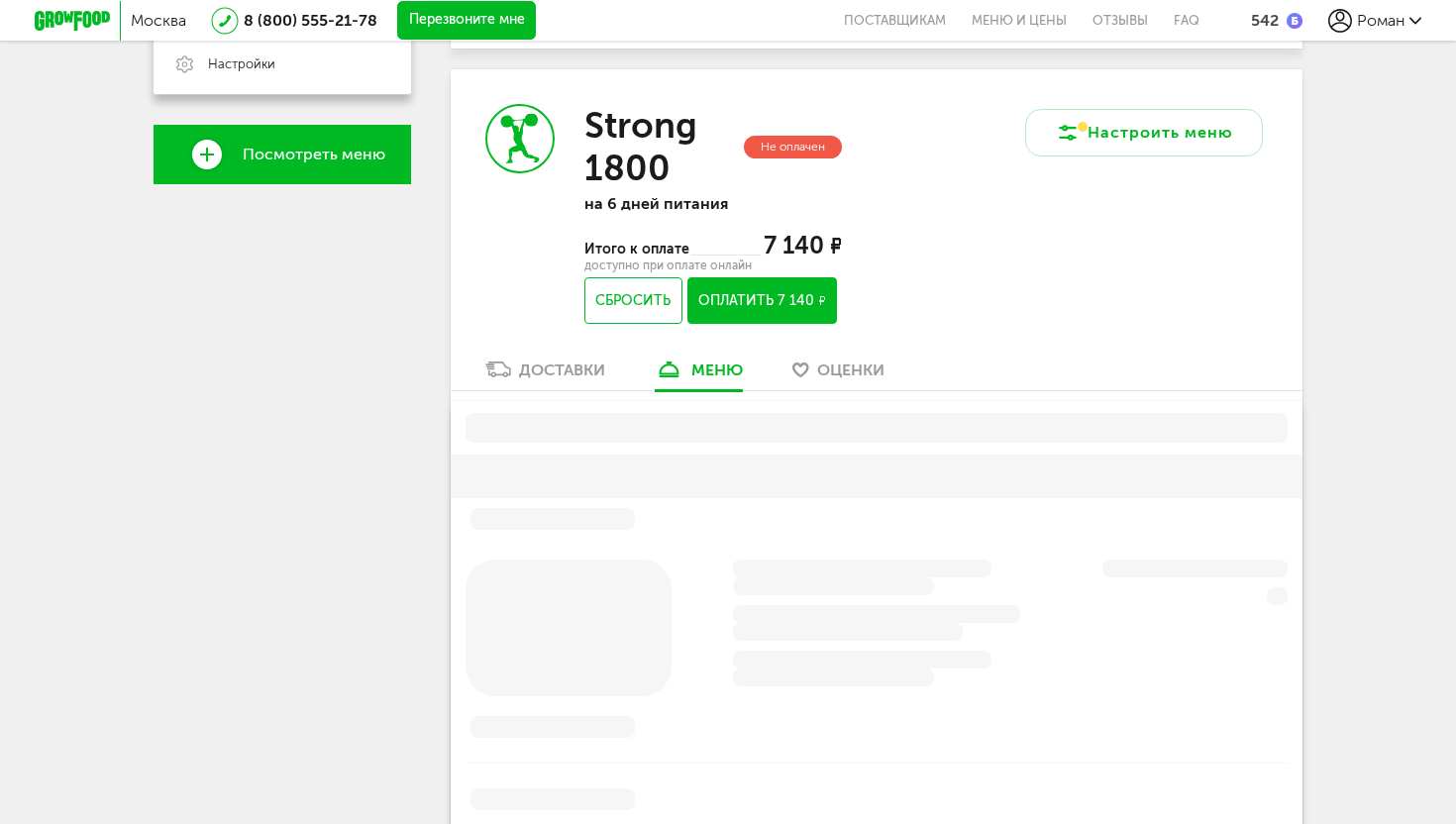 scroll, scrollTop: 675, scrollLeft: 0, axis: vertical 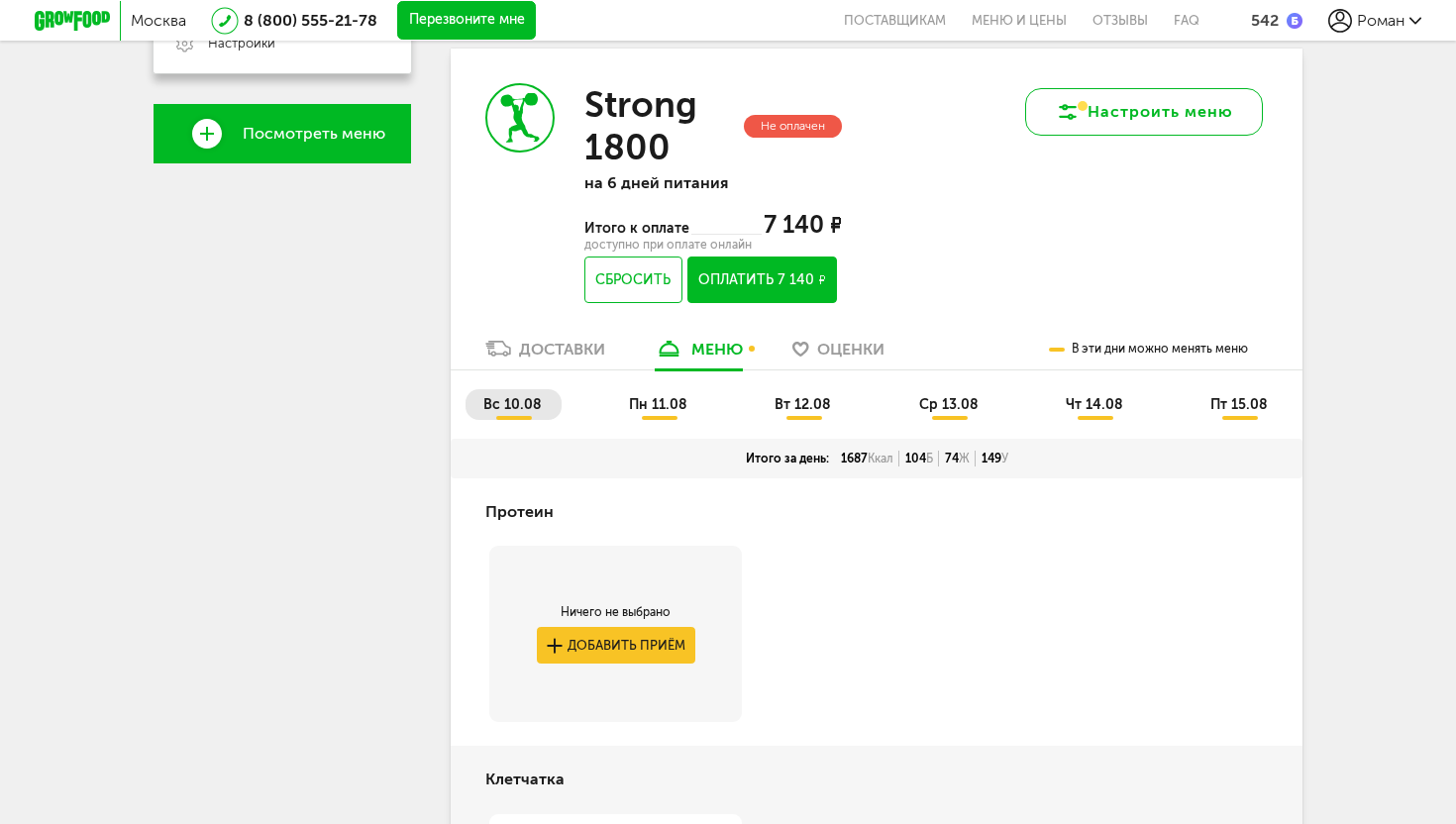 click on "Настроить меню" at bounding box center [1144, 112] 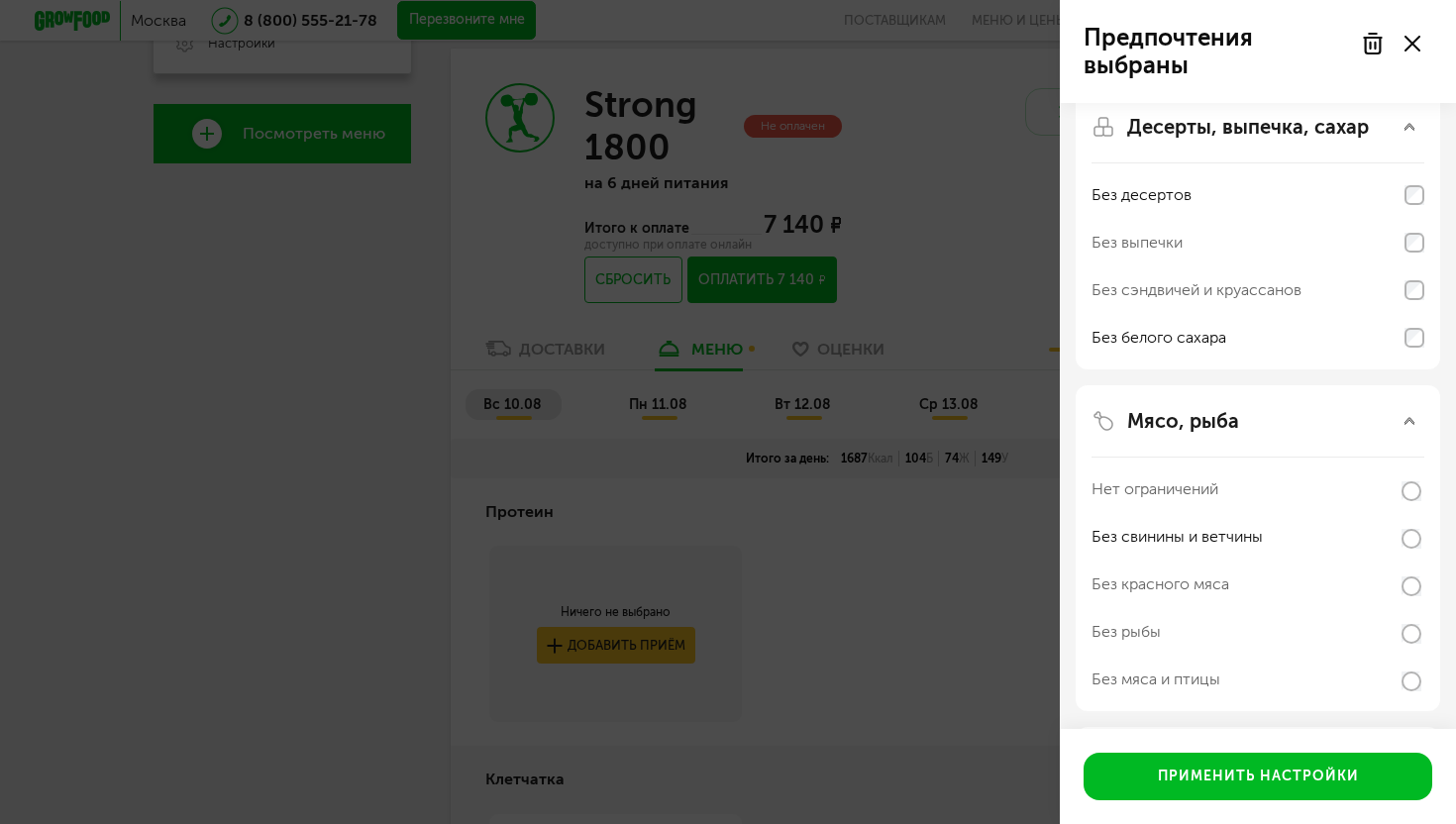scroll, scrollTop: 0, scrollLeft: 0, axis: both 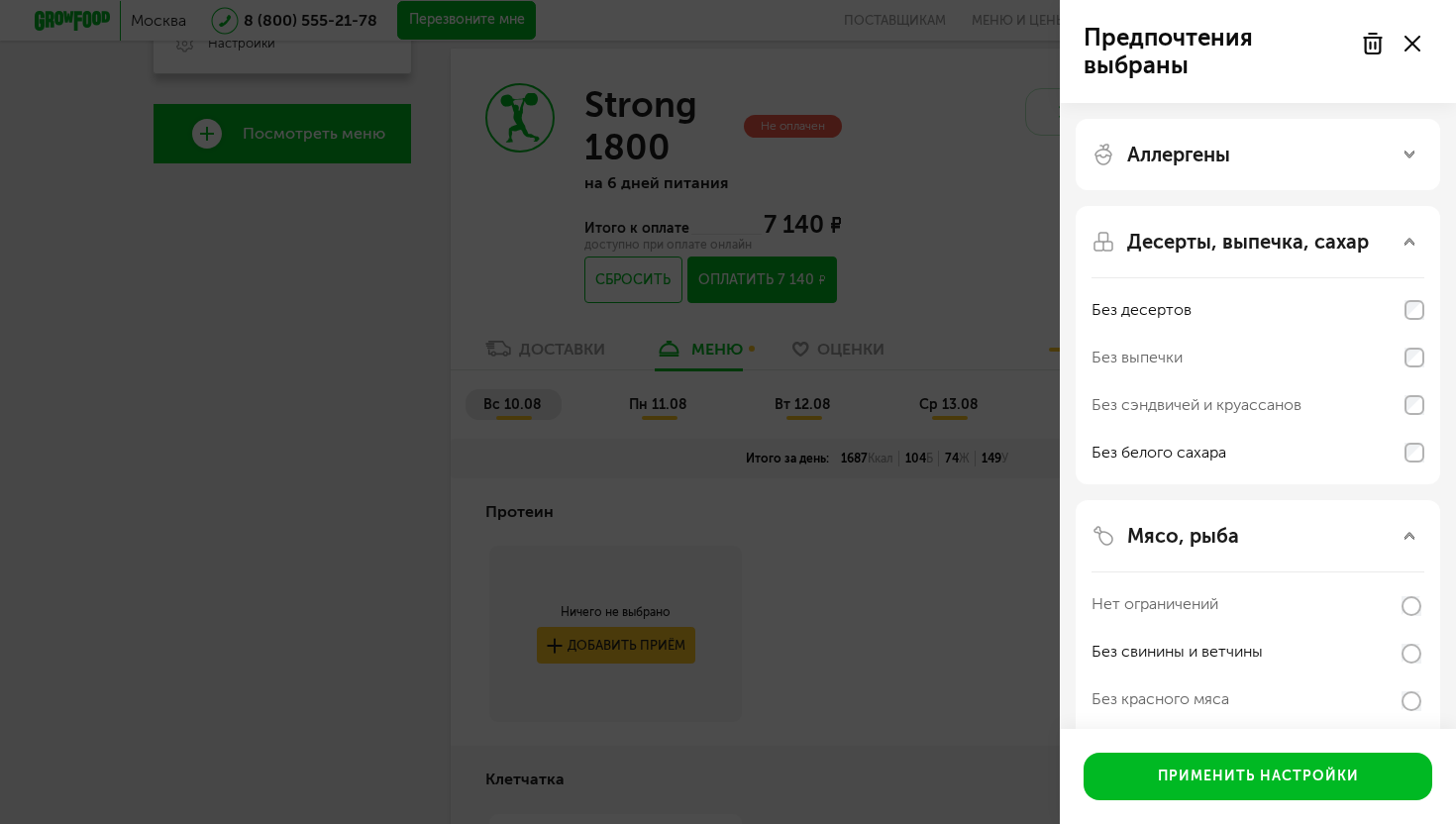 click on "Аллергены" at bounding box center [1258, 154] 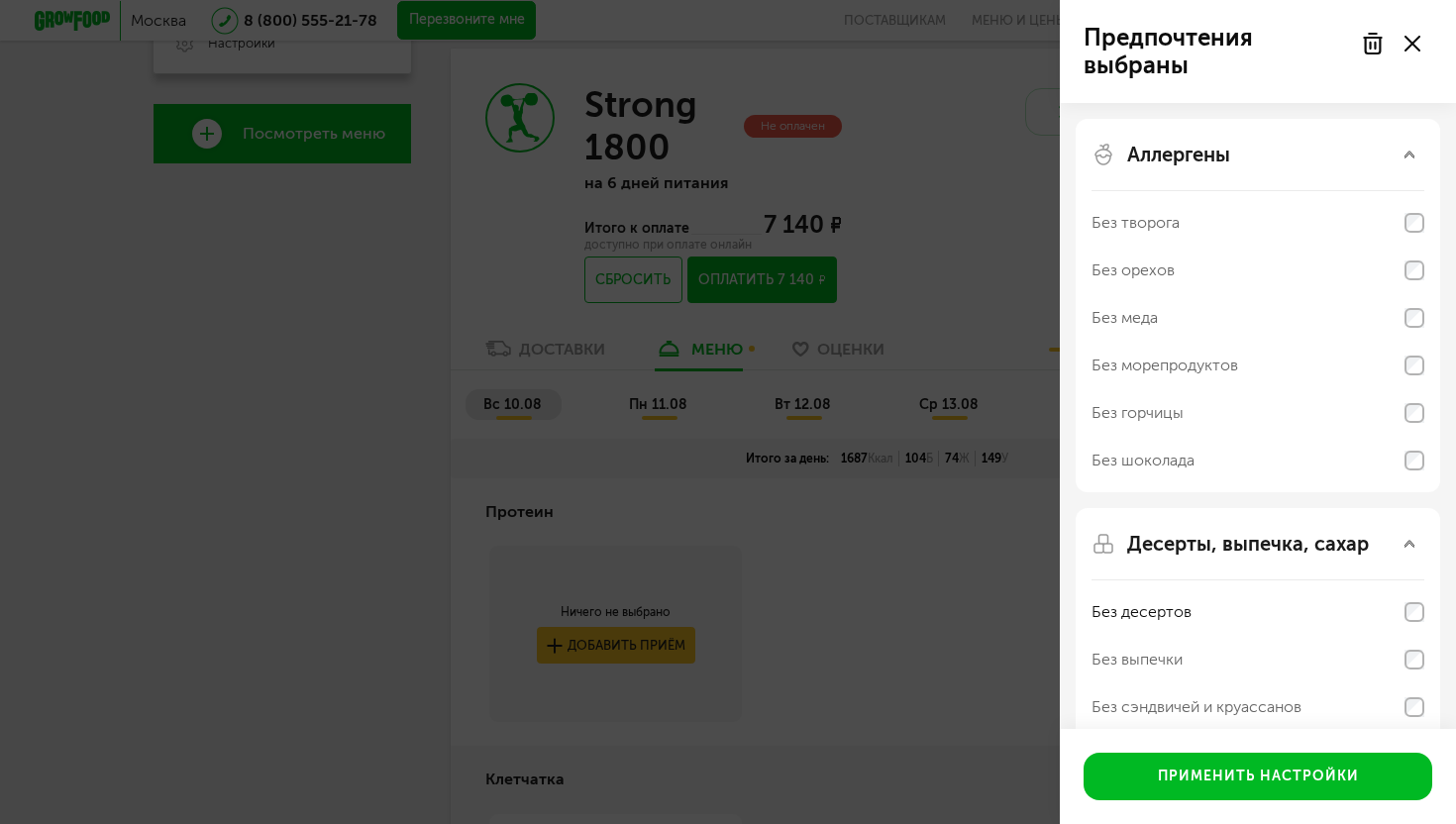 click on "Аллергены" at bounding box center [1258, 154] 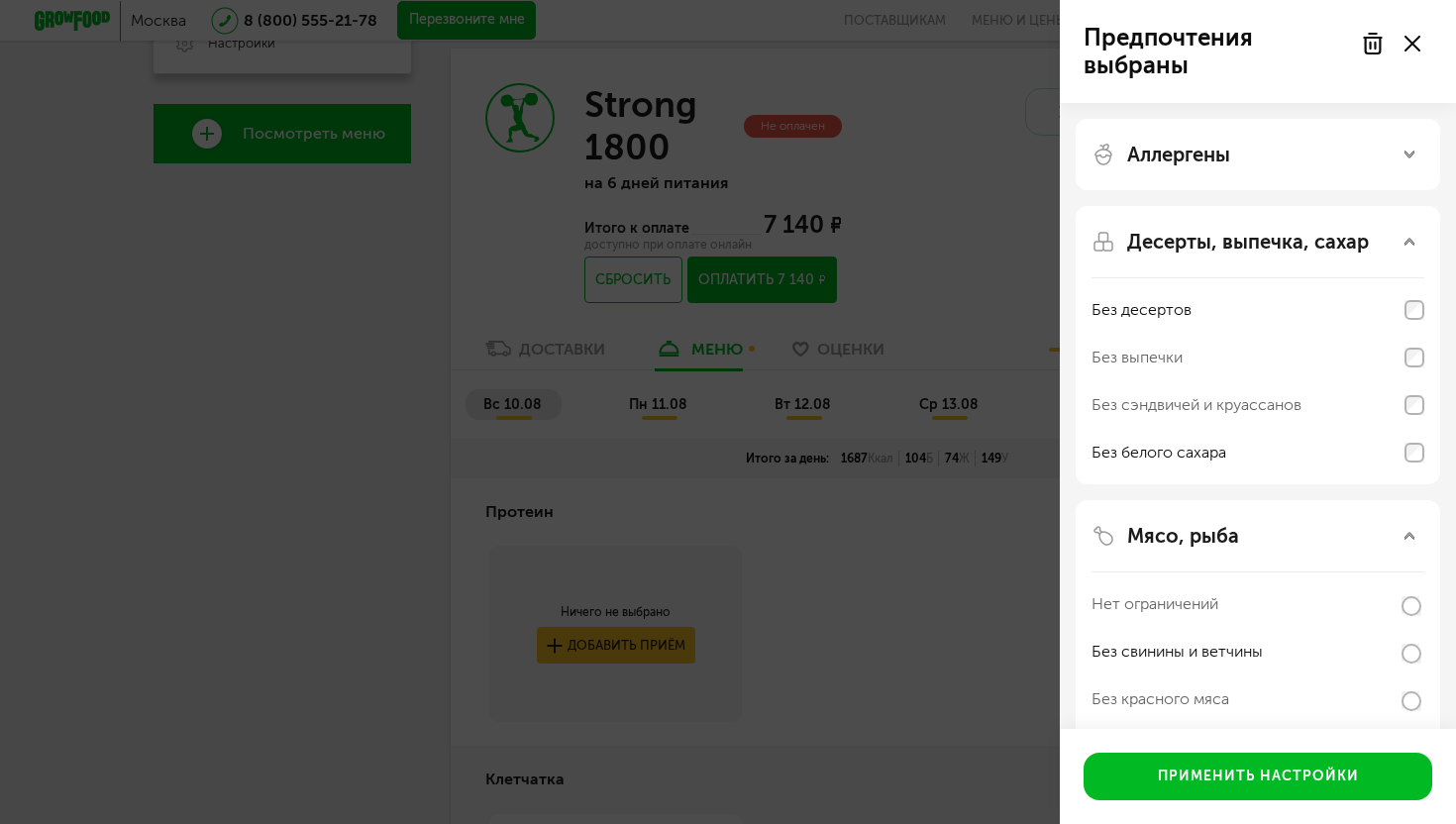 click on "Аллергены" at bounding box center [1258, 154] 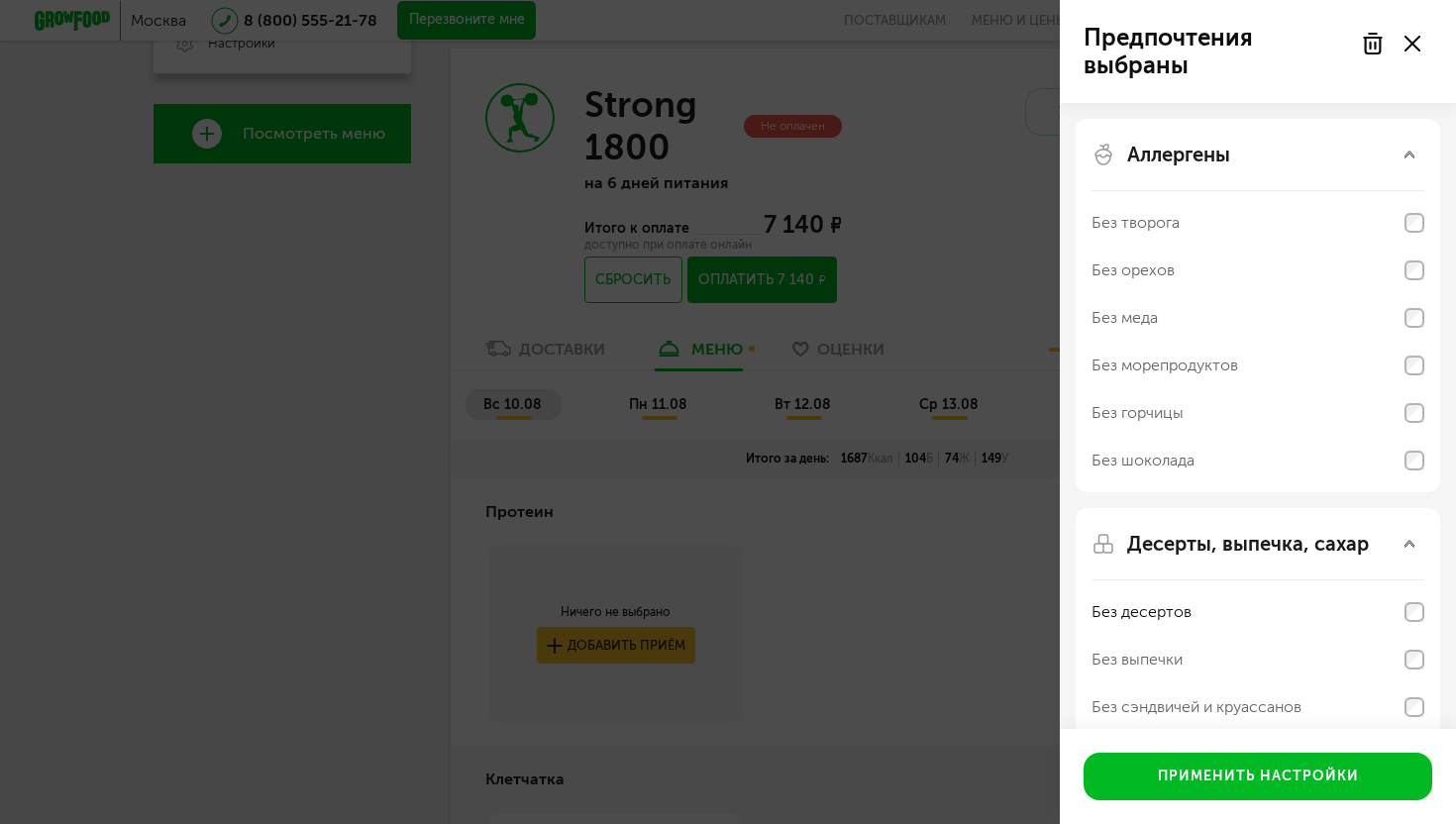 click on "Аллергены" at bounding box center [1258, 154] 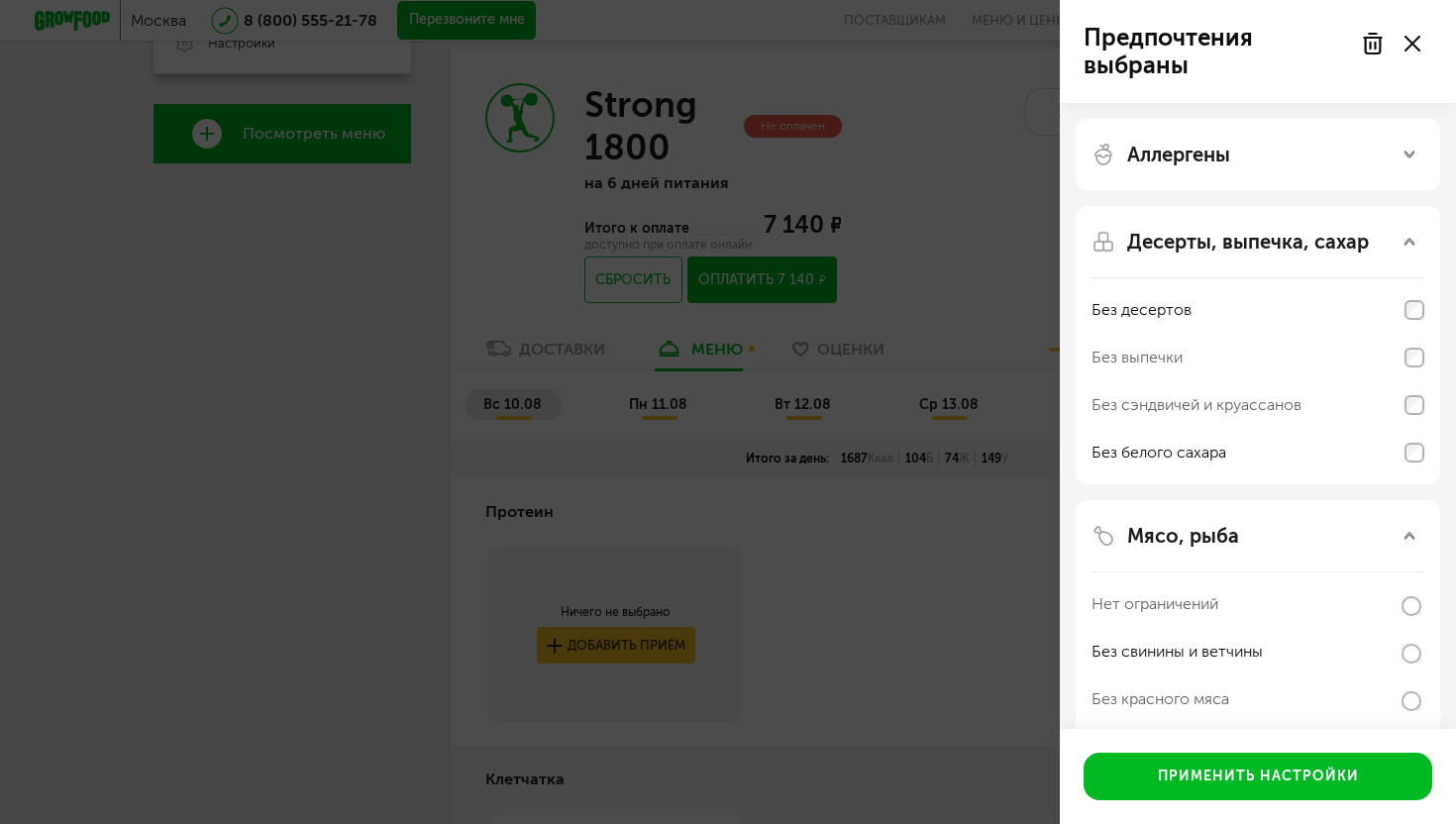 click 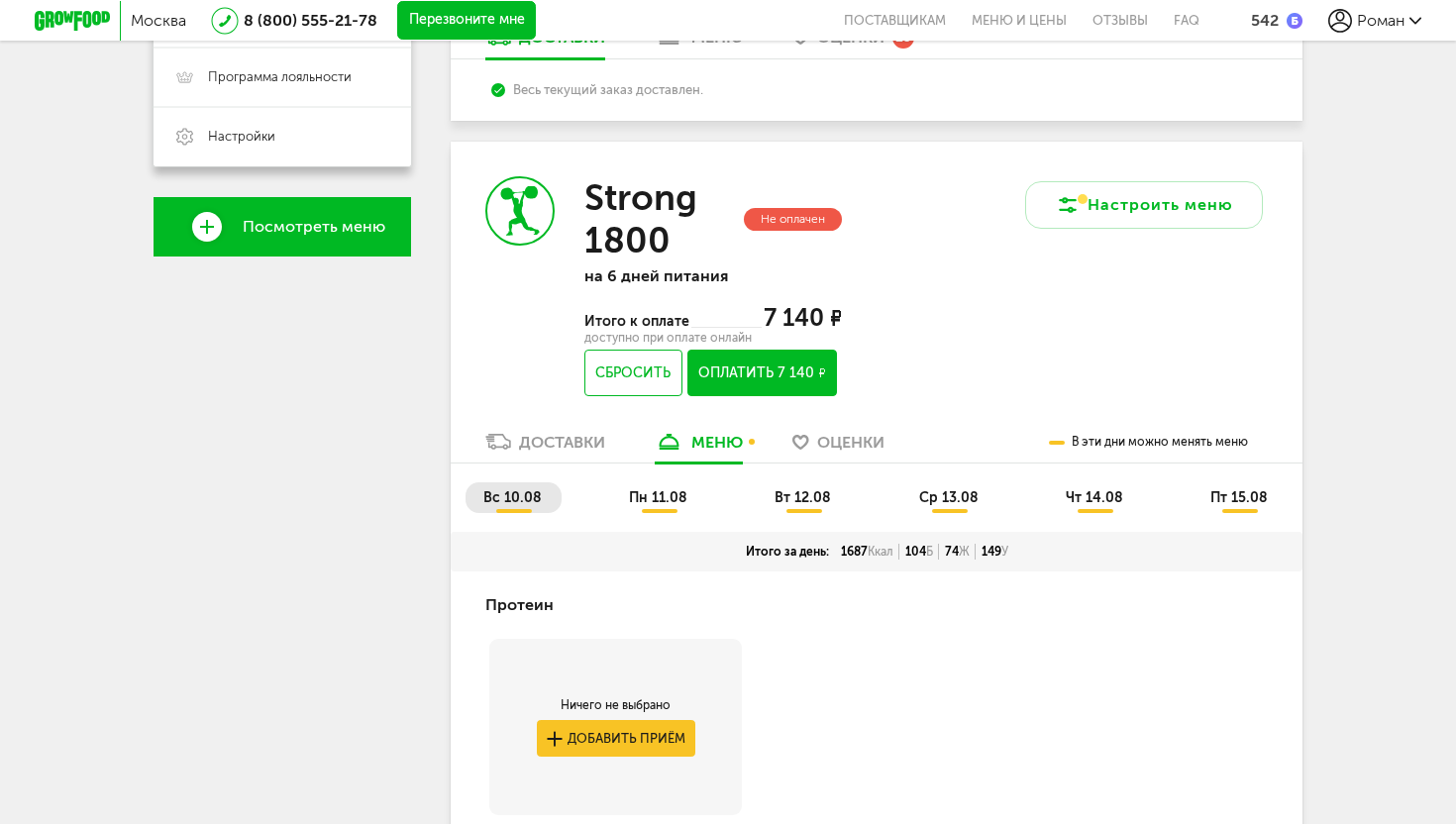 scroll, scrollTop: 562, scrollLeft: 0, axis: vertical 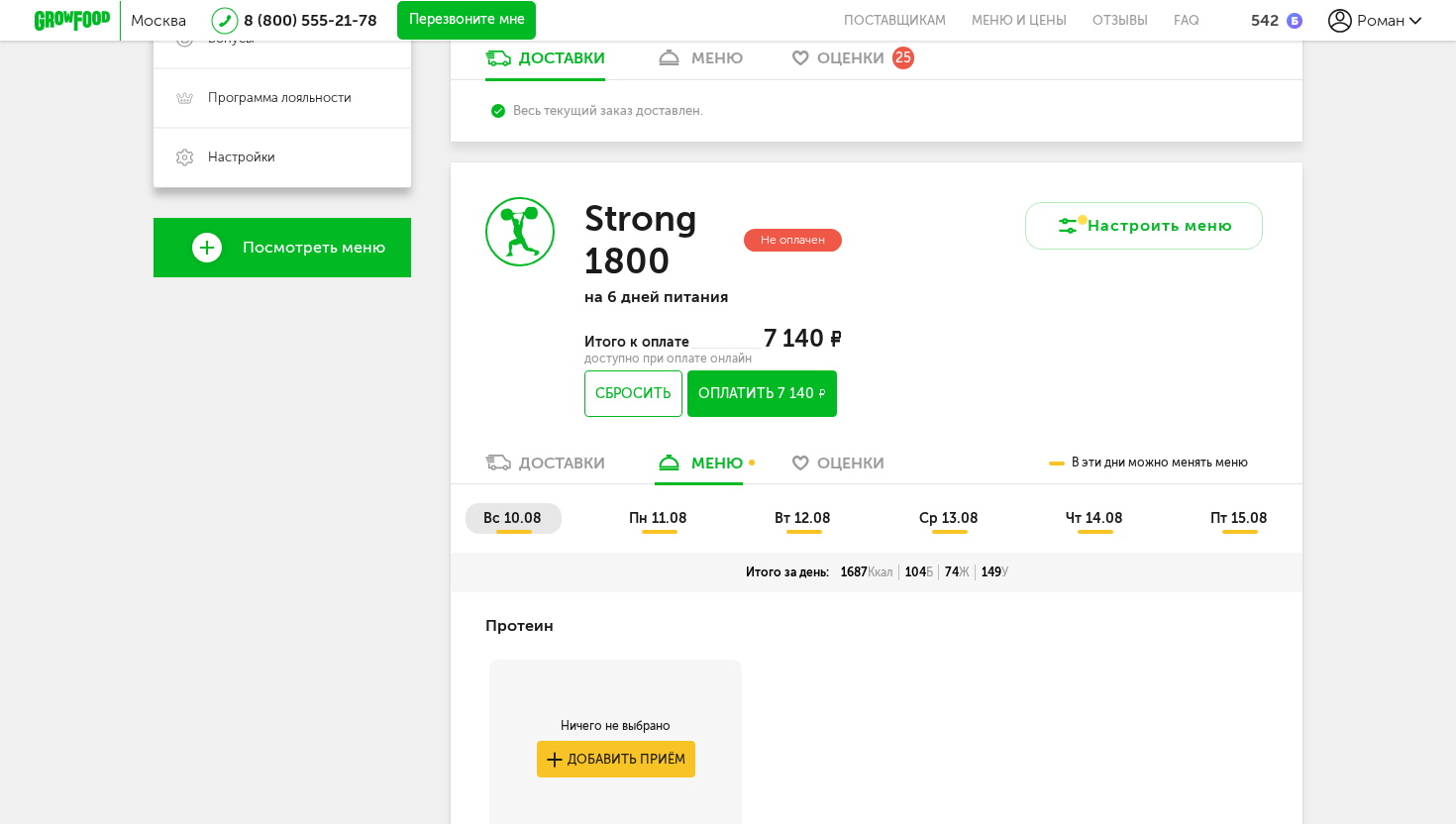click on "Оплатить 7 140 ₽" at bounding box center (762, 393) 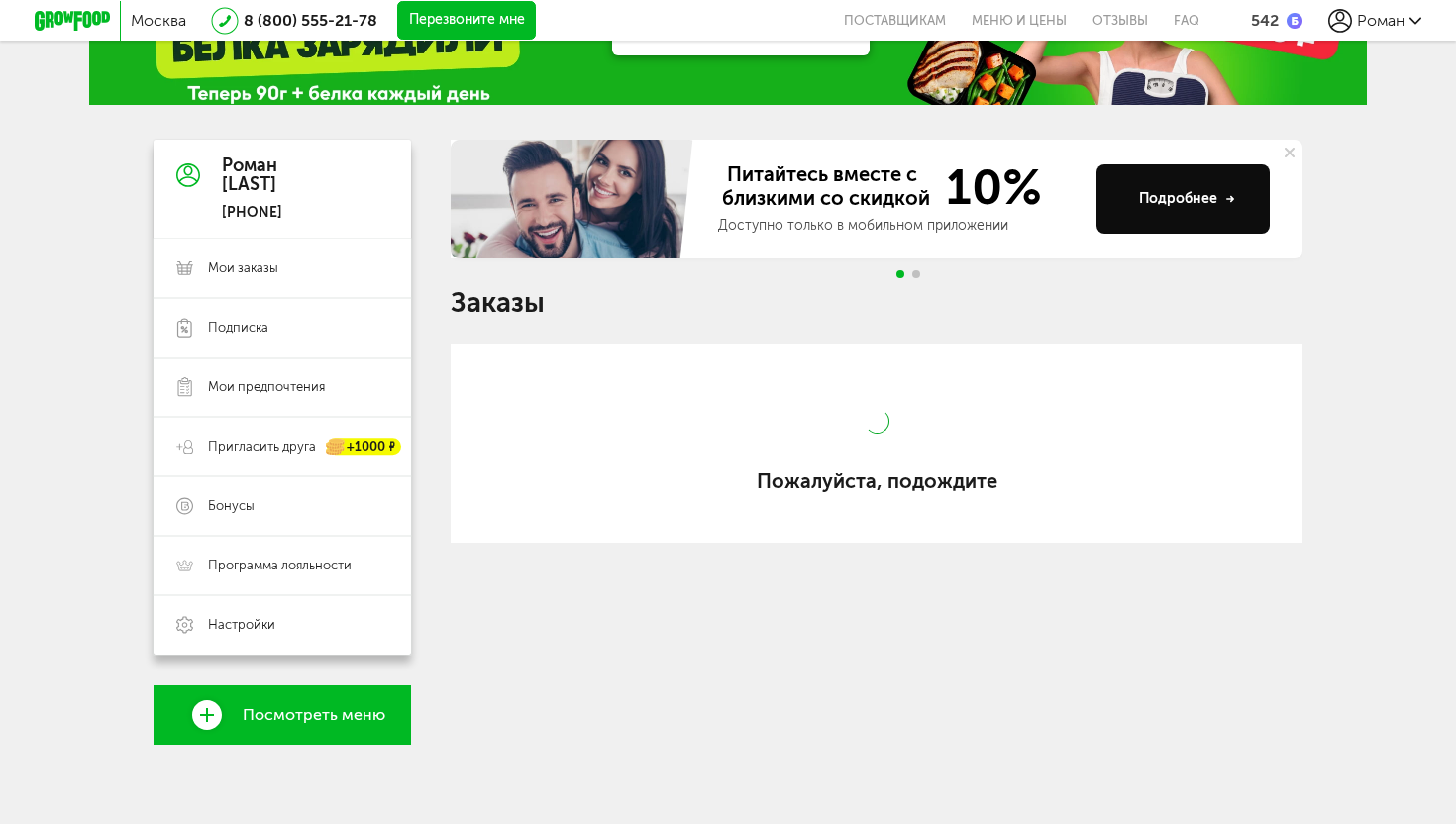 scroll, scrollTop: 94, scrollLeft: 0, axis: vertical 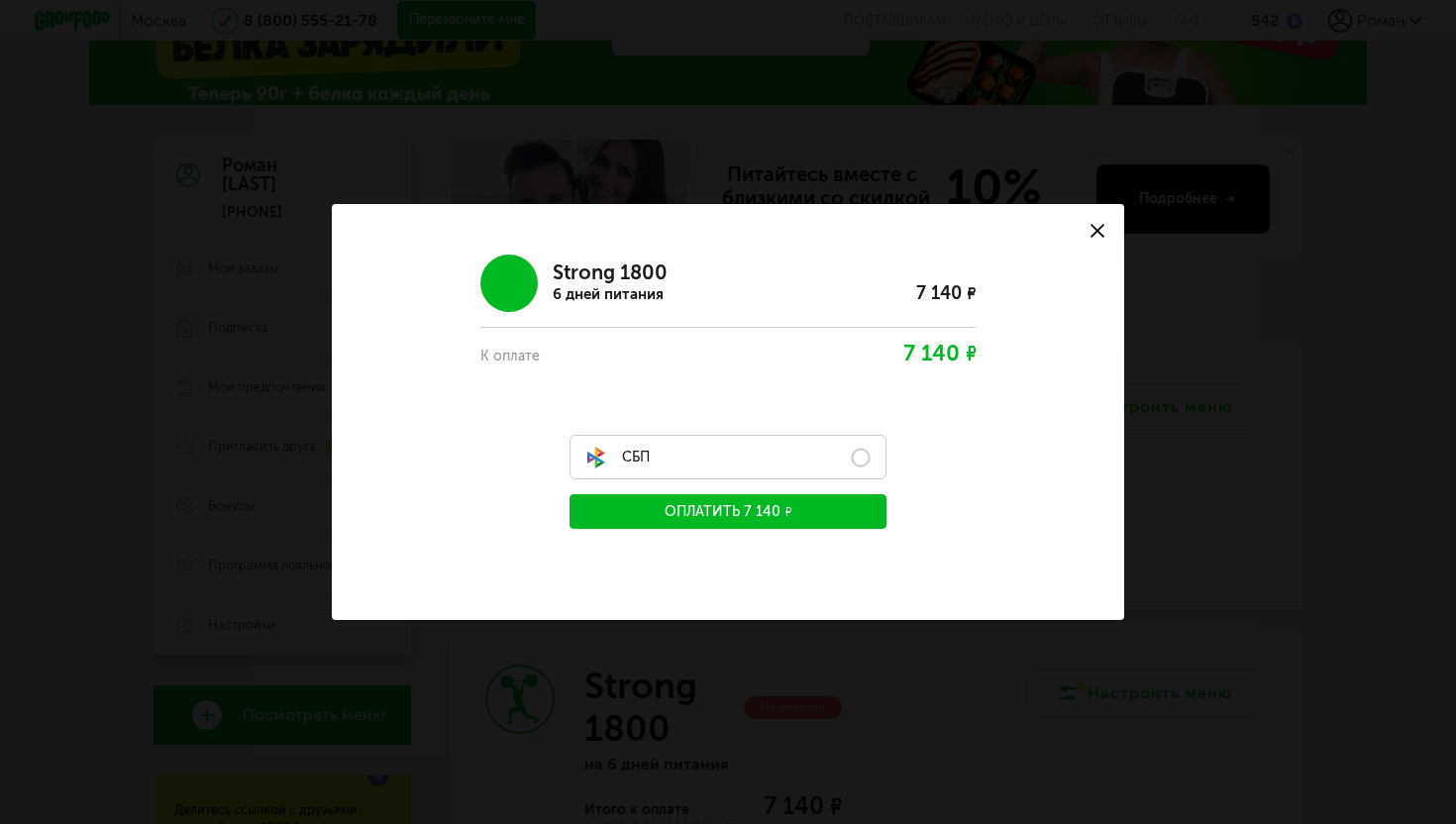 click on "СБП" at bounding box center [728, 457] 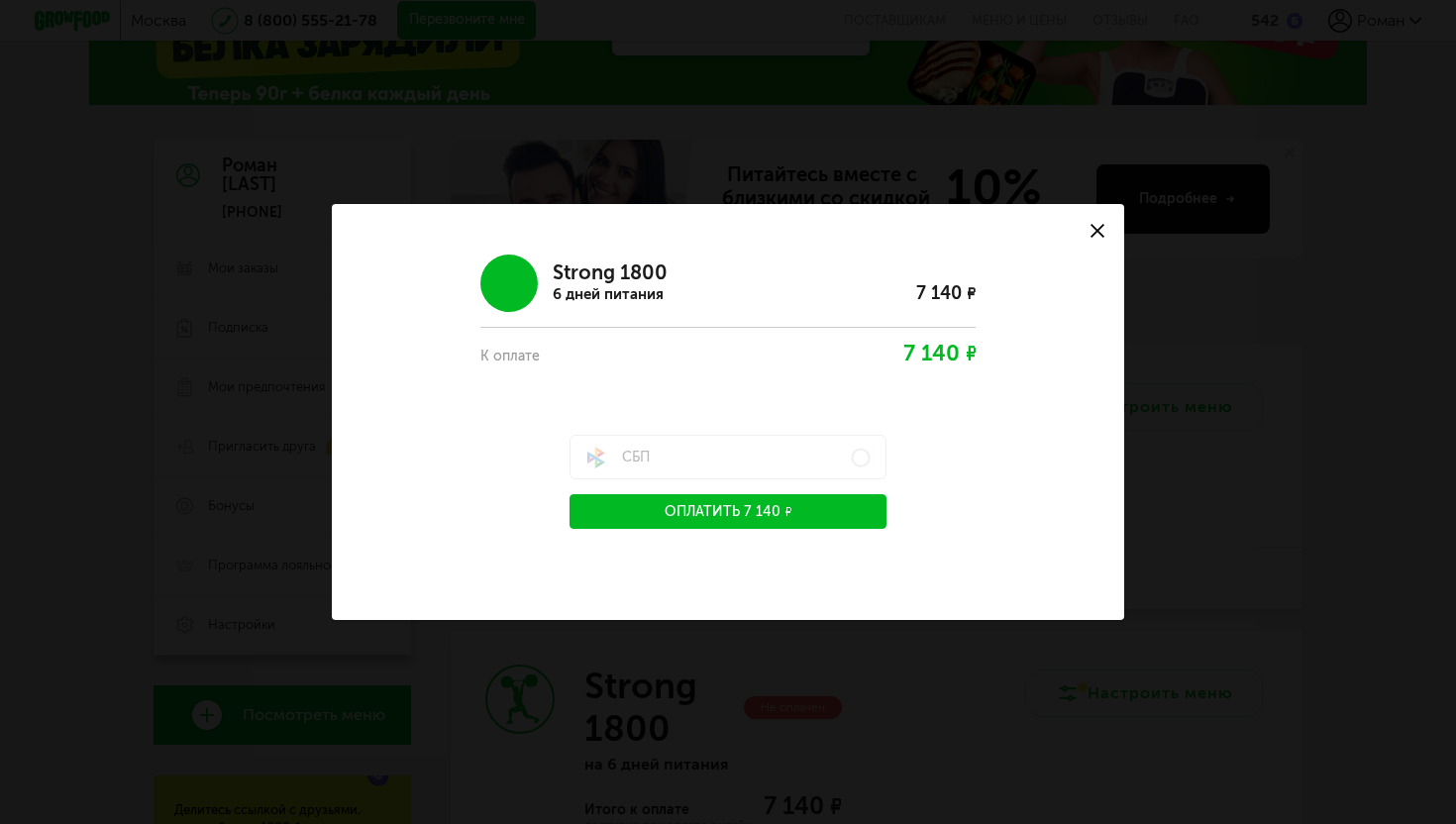 click on "Strong 1800   6 дней питания
7 140 ₽
К оплате
7 140 ₽
СБП
Оплатить 7 140 ₽" at bounding box center (728, 384) 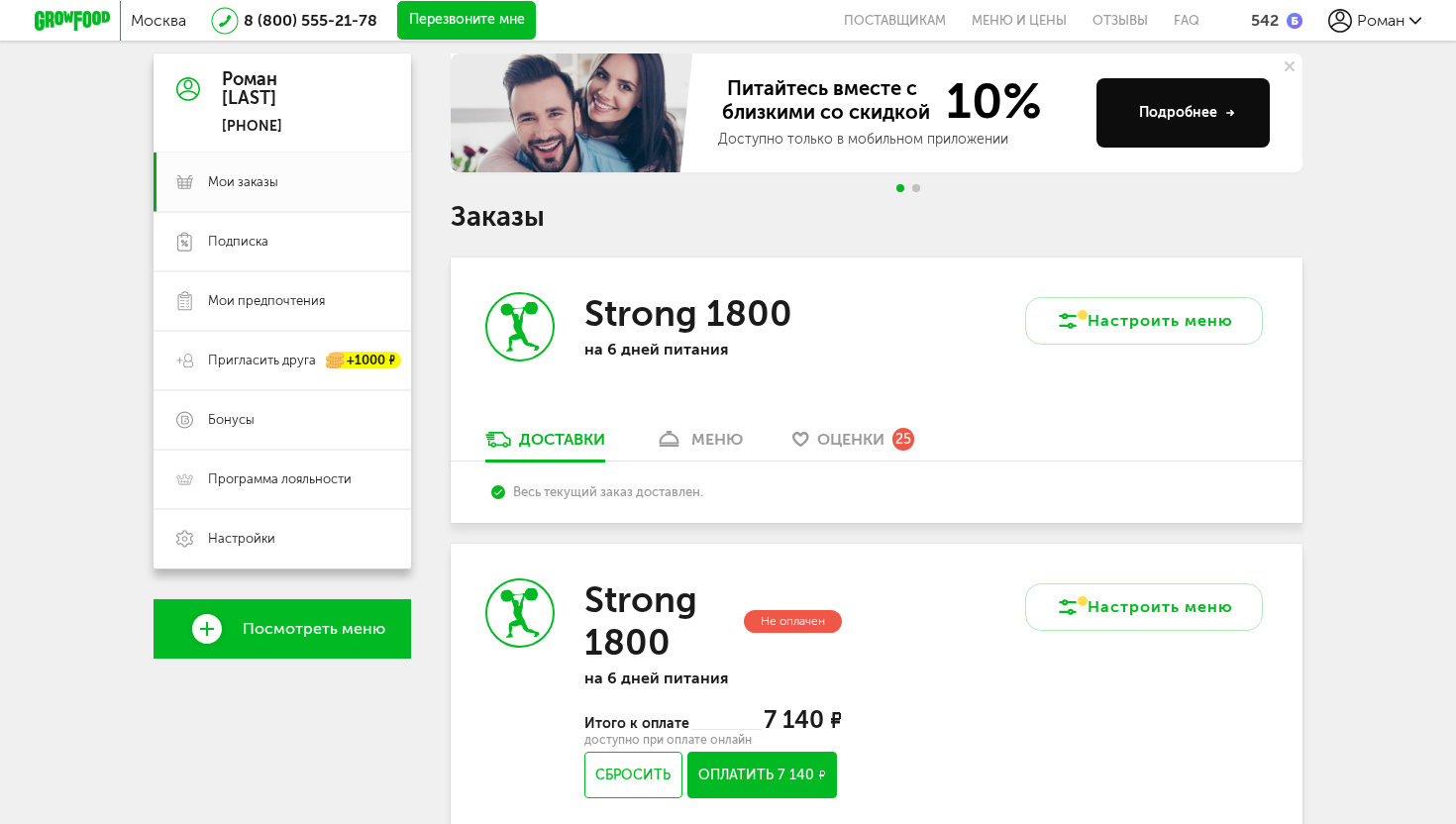 scroll, scrollTop: 154, scrollLeft: 0, axis: vertical 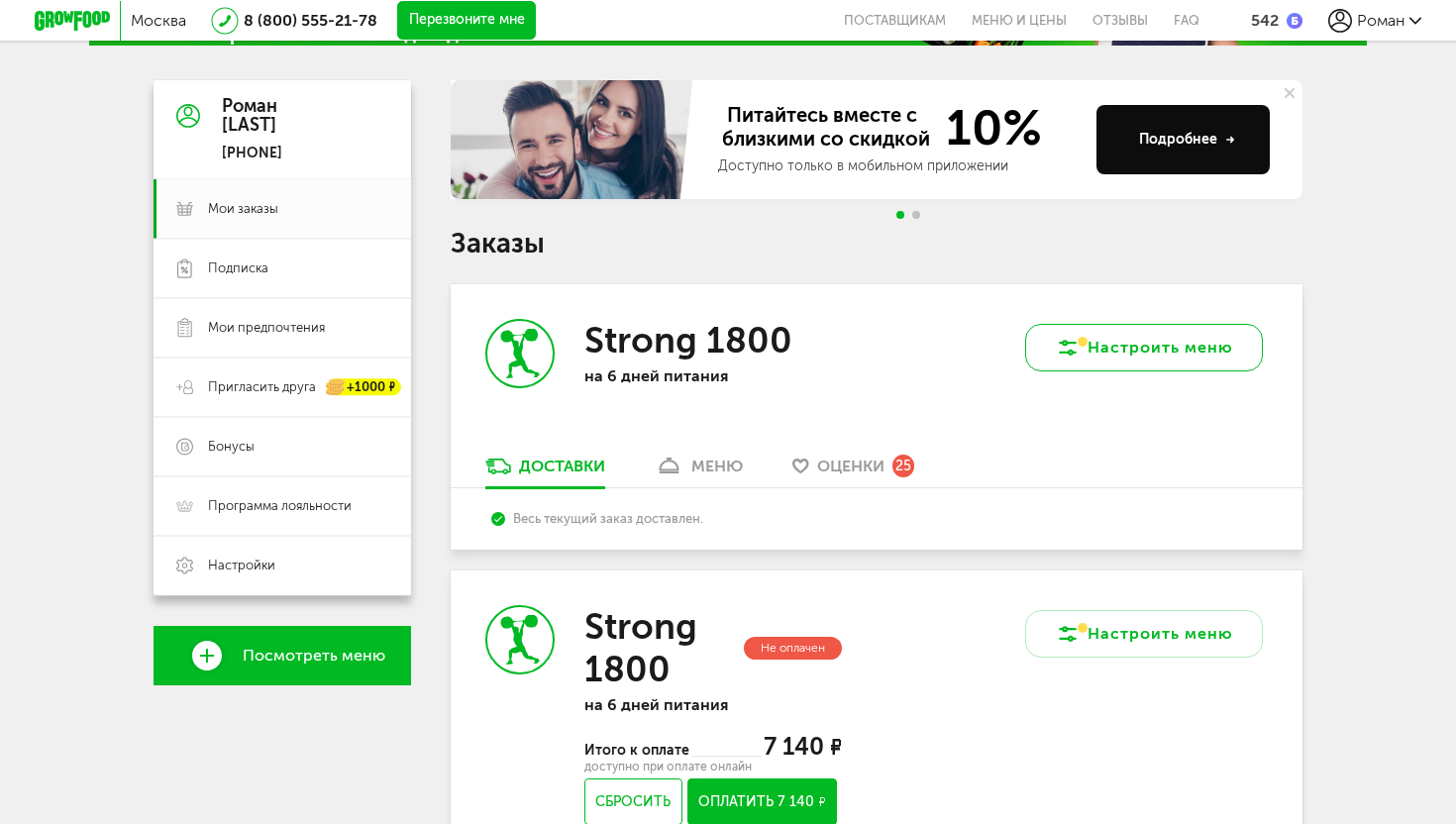 click 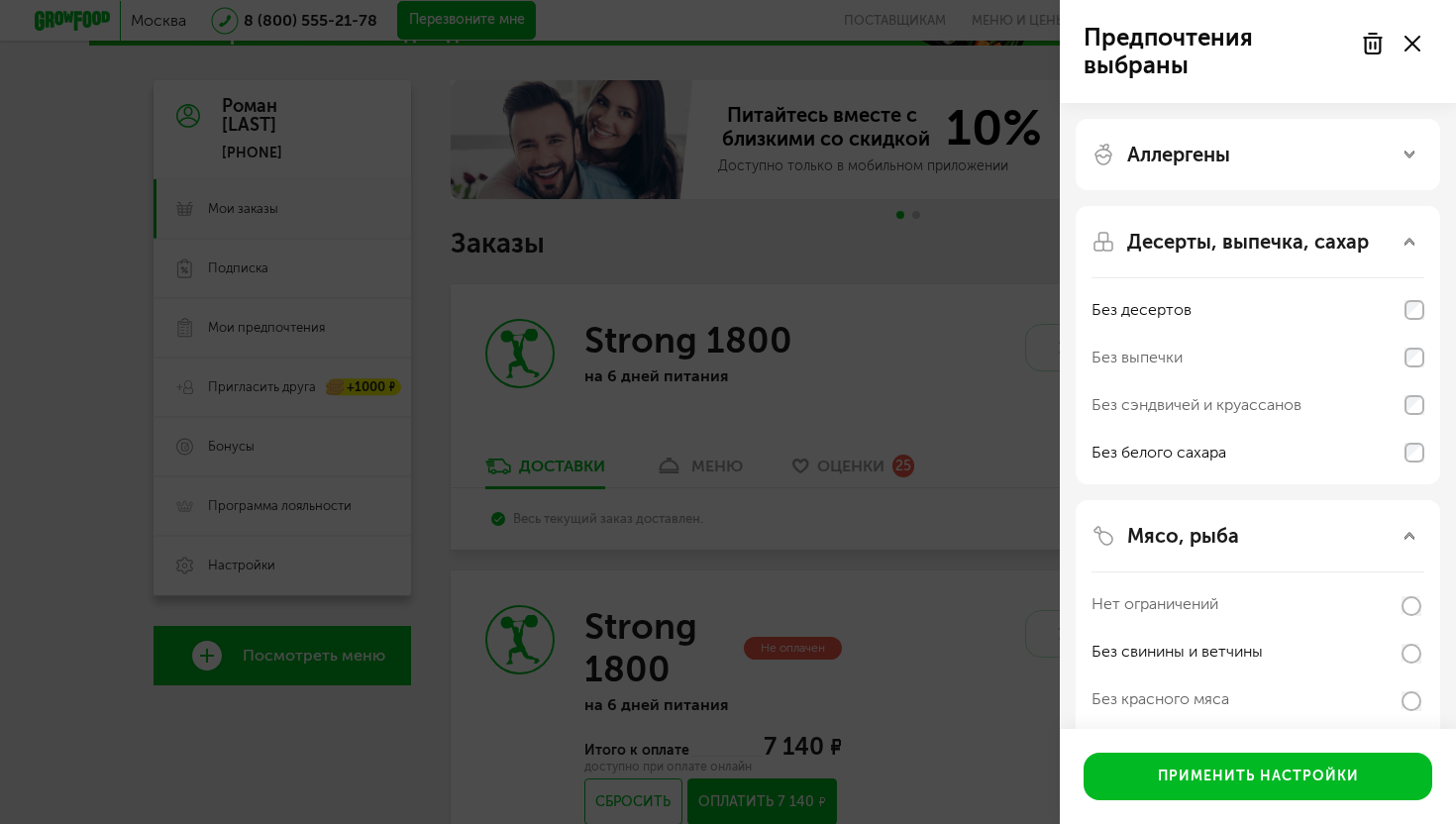 click on "Предпочтения выбраны
Аллергены
Десерты, выпечка, сахар
Без десертов   Без выпечки   Без сэндвичей и круассанов   Без белого сахара
Мясо, рыба
Нет ограничений     Без свинины и ветчины   Без красного мяса   Без рыбы   Без мяса и птицы
Овощи, лук, чеснок
Гарниры, каши
Применить настройки" at bounding box center [728, 412] 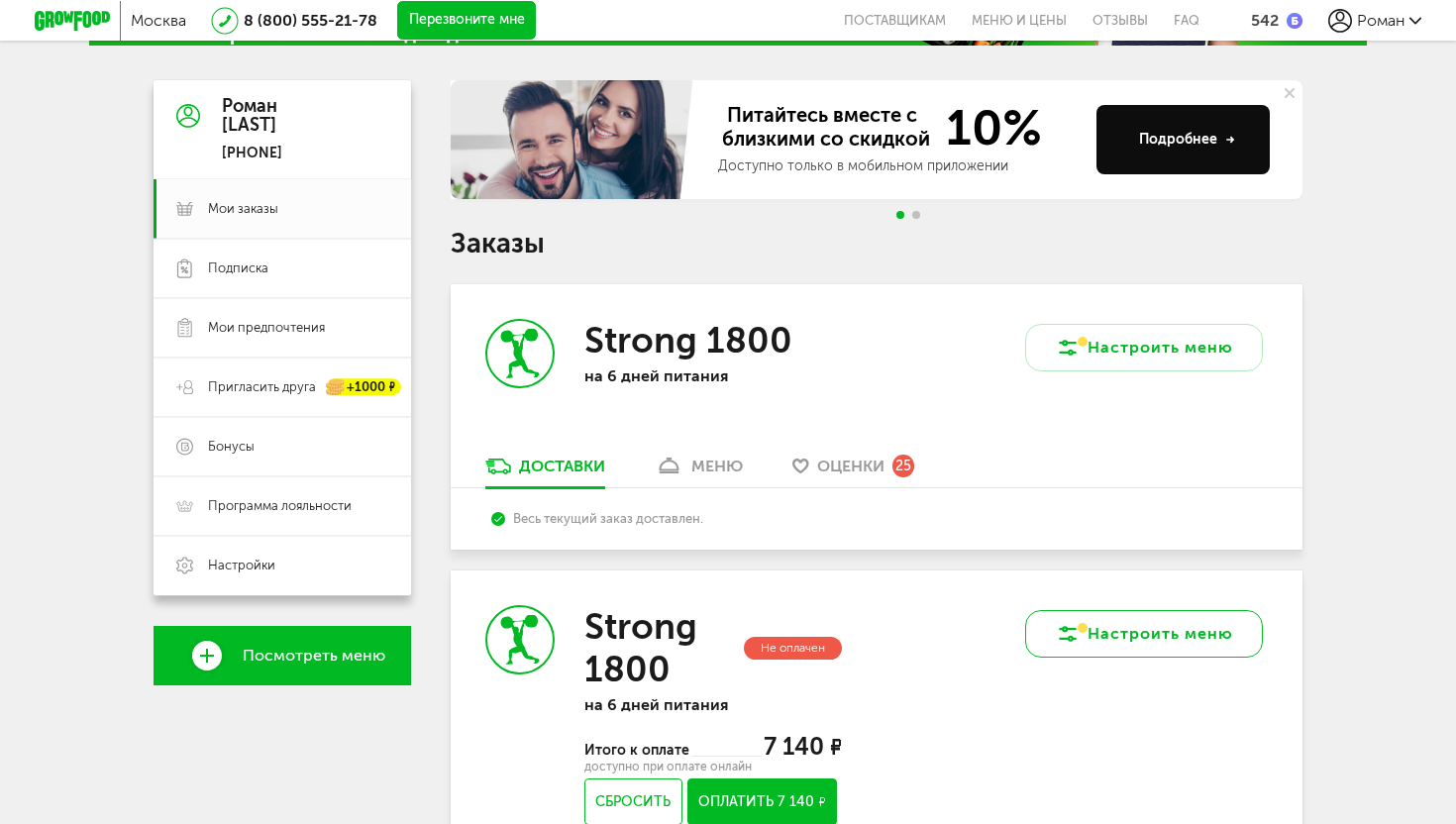 click on "Настроить меню" at bounding box center (1144, 634) 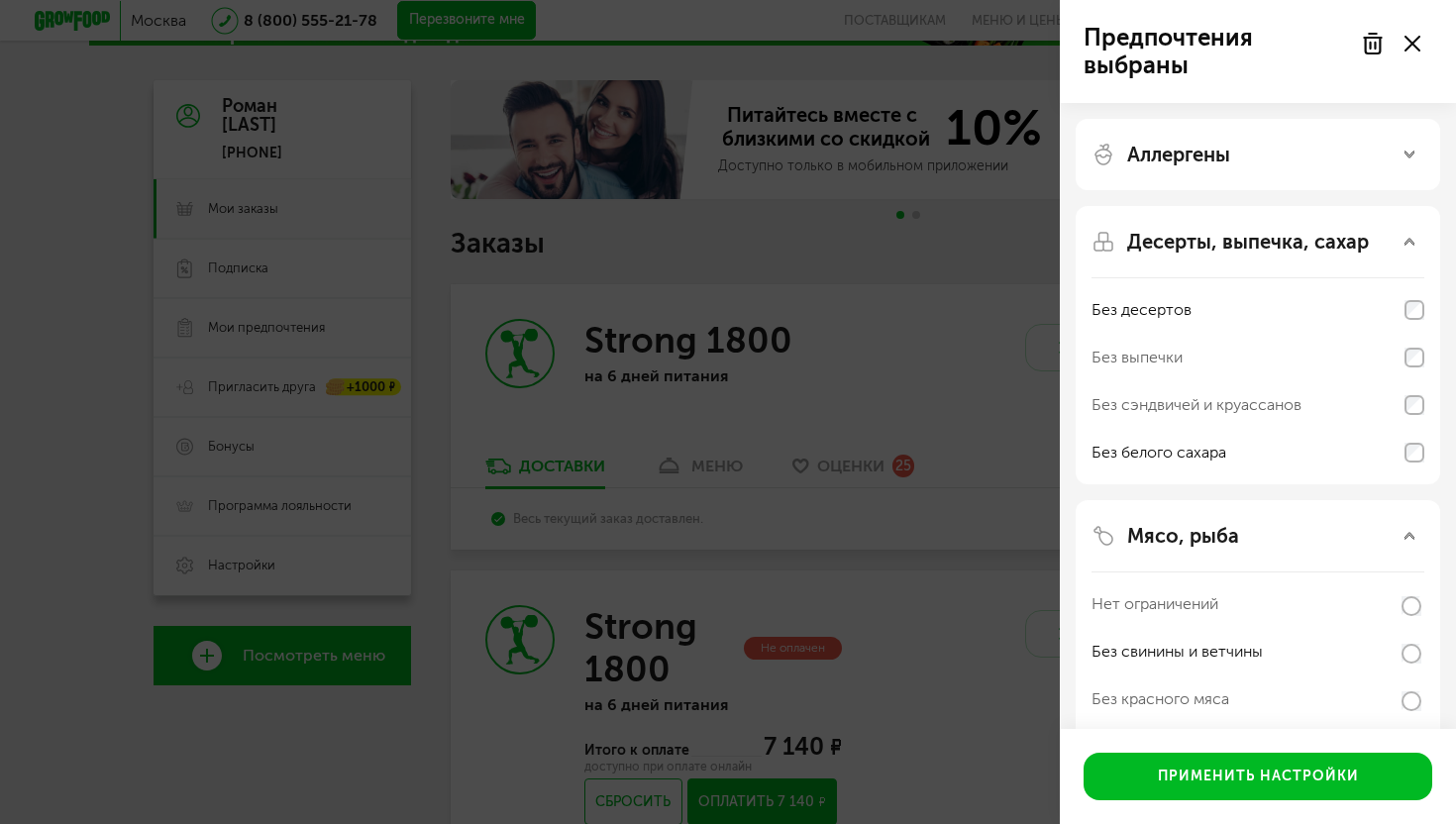 click on "Предпочтения выбраны
Аллергены
Десерты, выпечка, сахар
Без десертов   Без выпечки   Без сэндвичей и круассанов   Без белого сахара
Мясо, рыба
Нет ограничений     Без свинины и ветчины   Без красного мяса   Без рыбы   Без мяса и птицы
Овощи, лук, чеснок
Гарниры, каши
Применить настройки" at bounding box center [728, 412] 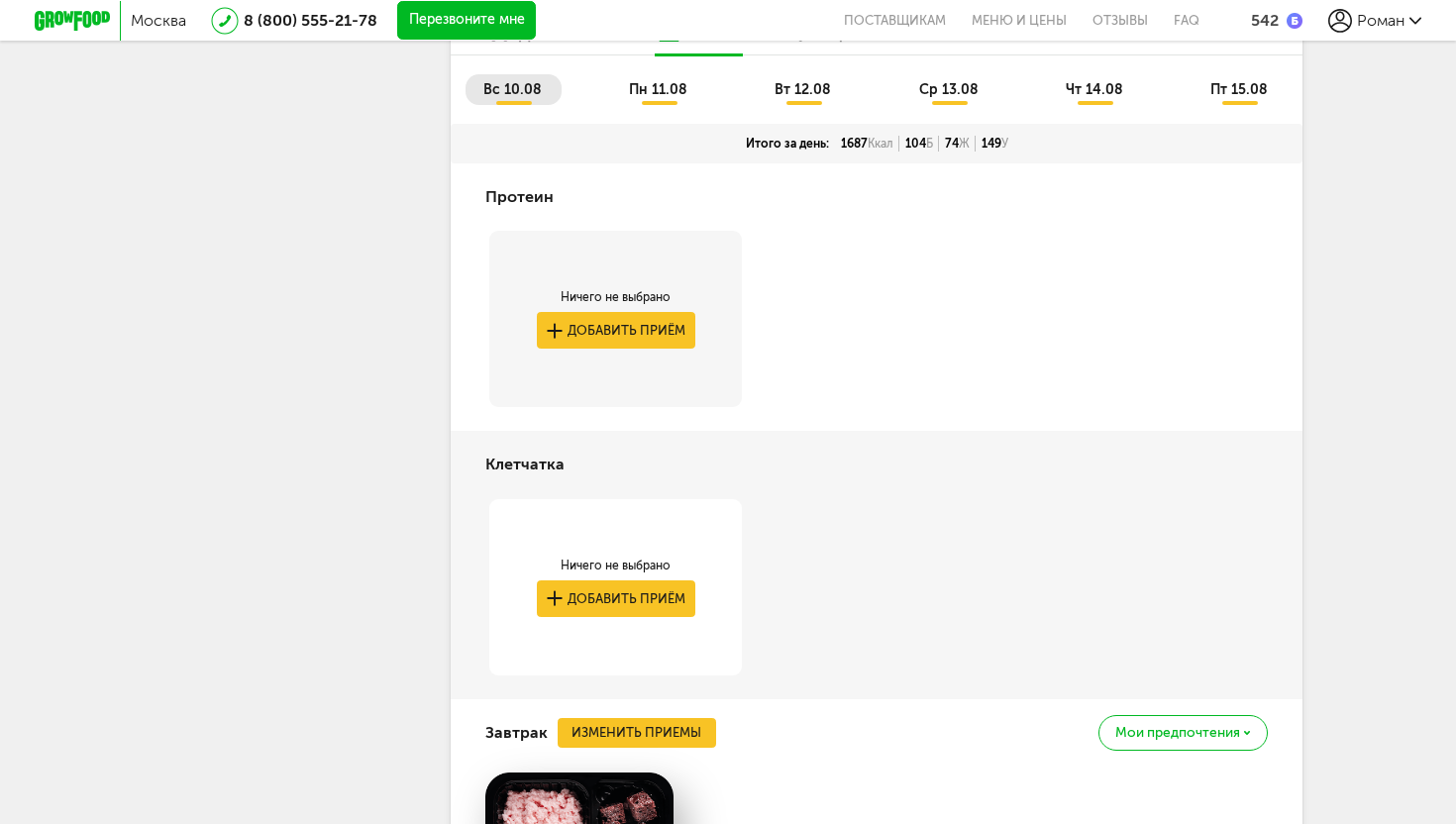 scroll, scrollTop: 992, scrollLeft: 0, axis: vertical 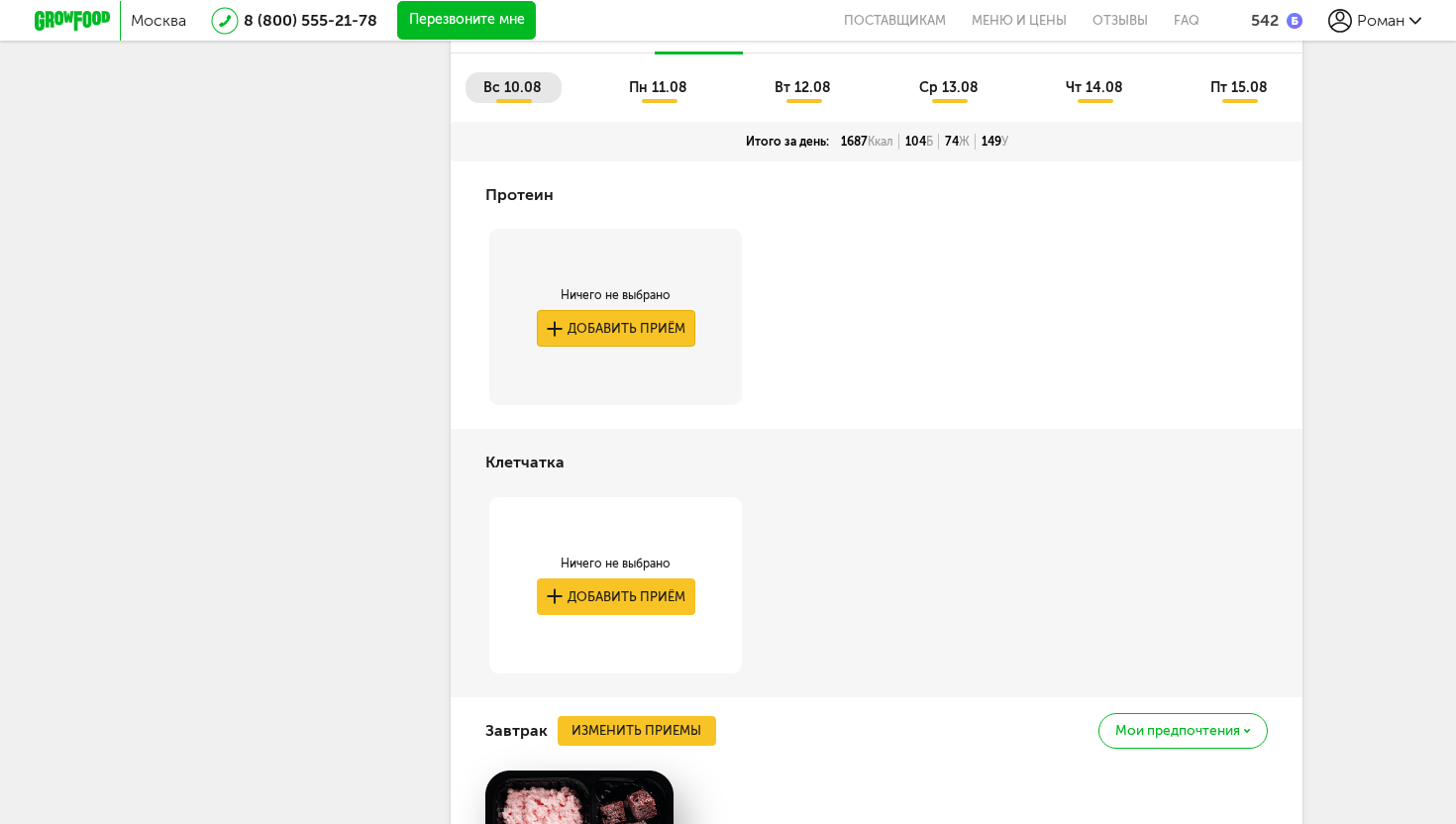 click on "Добавить приём" at bounding box center (616, 328) 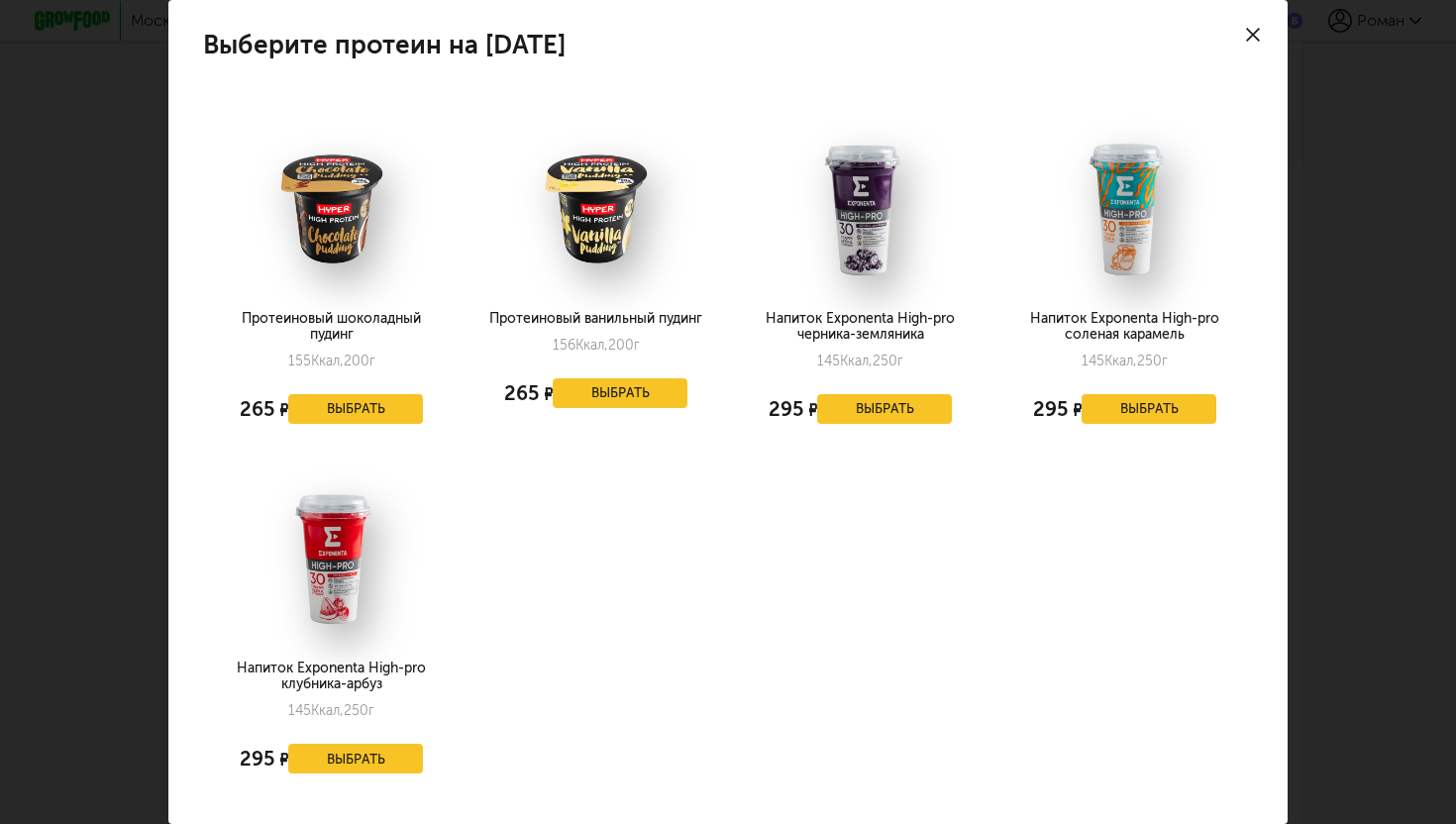 click 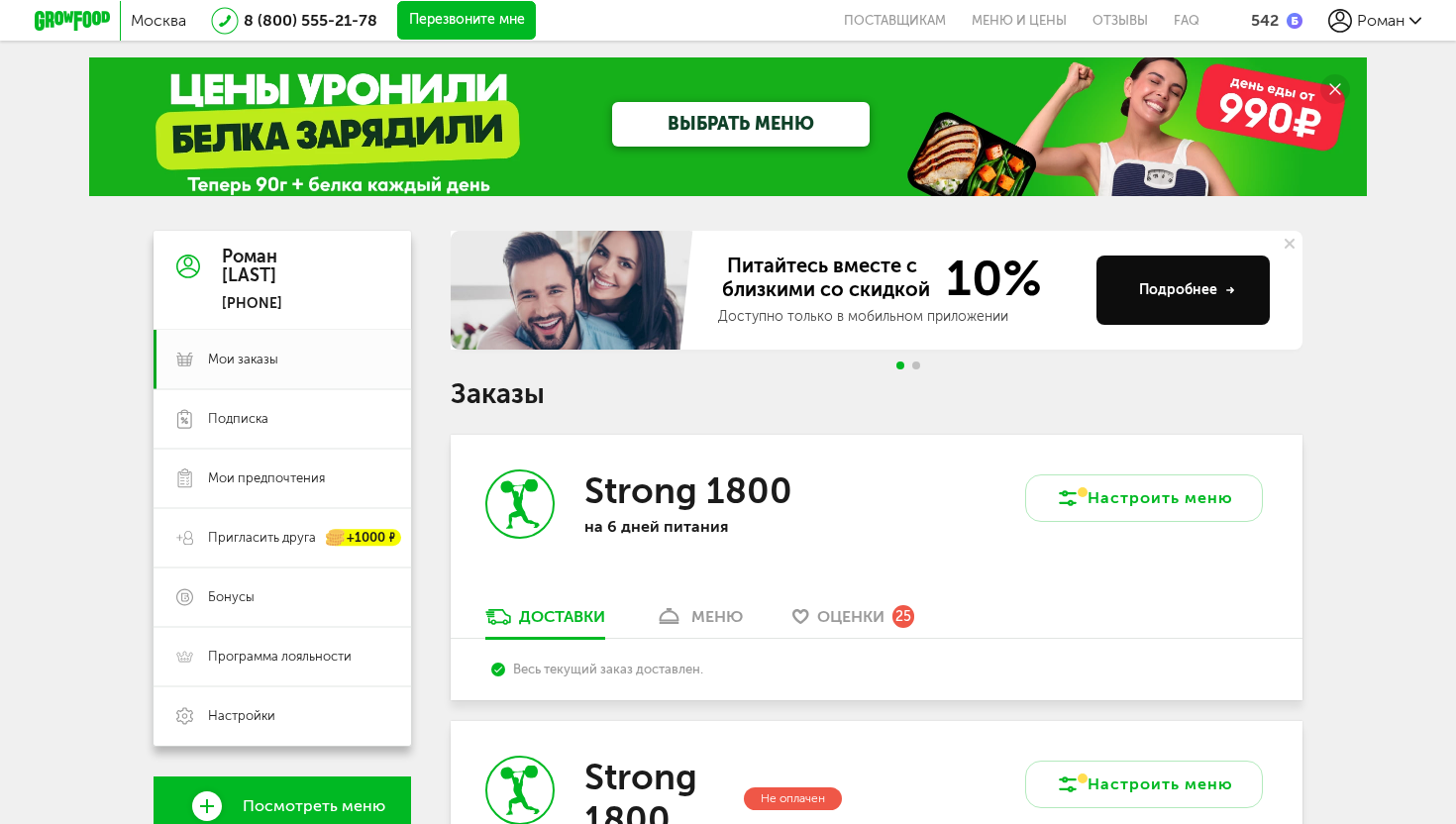 scroll, scrollTop: 0, scrollLeft: 0, axis: both 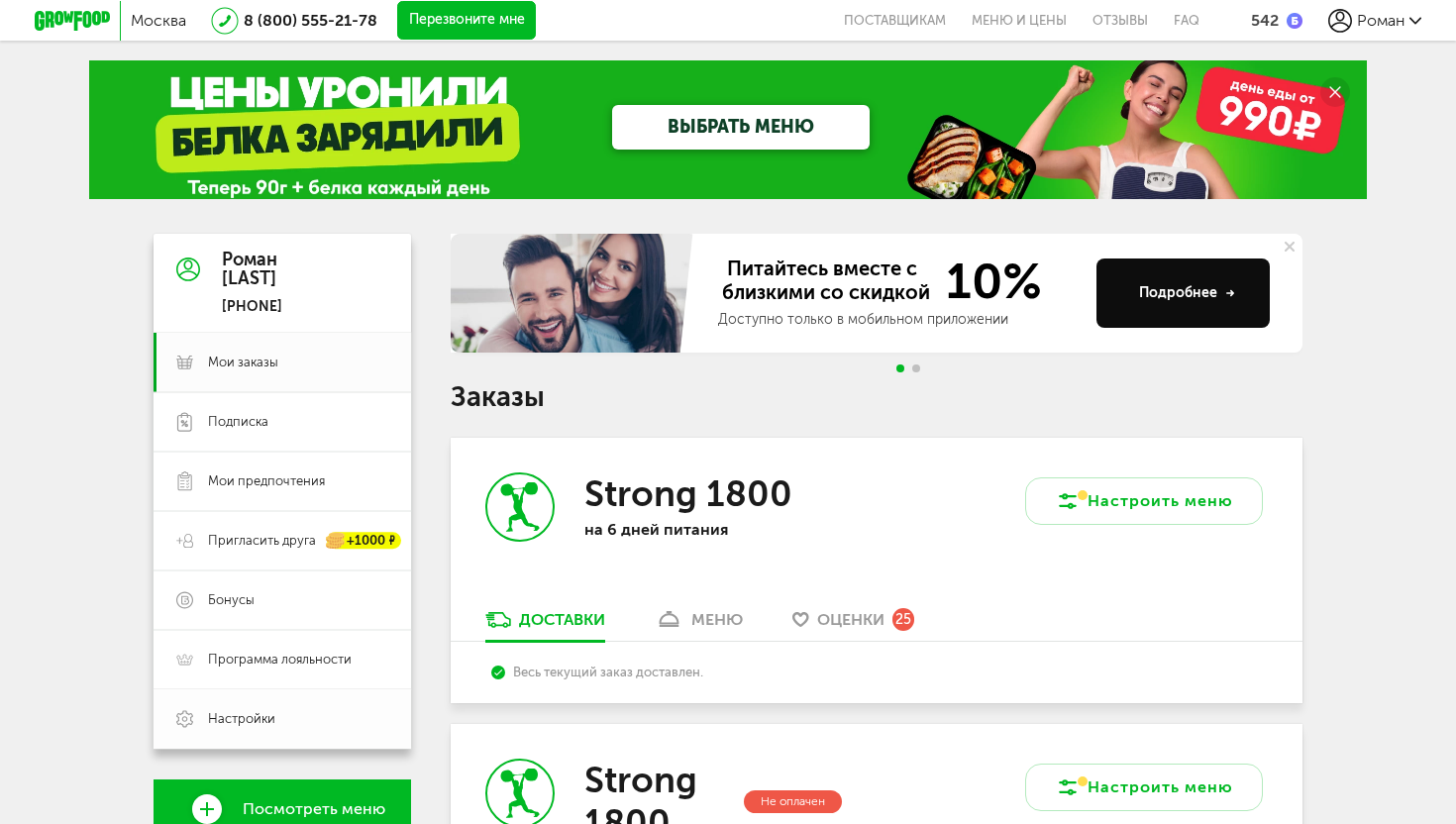 click on "Настройки" at bounding box center [242, 719] 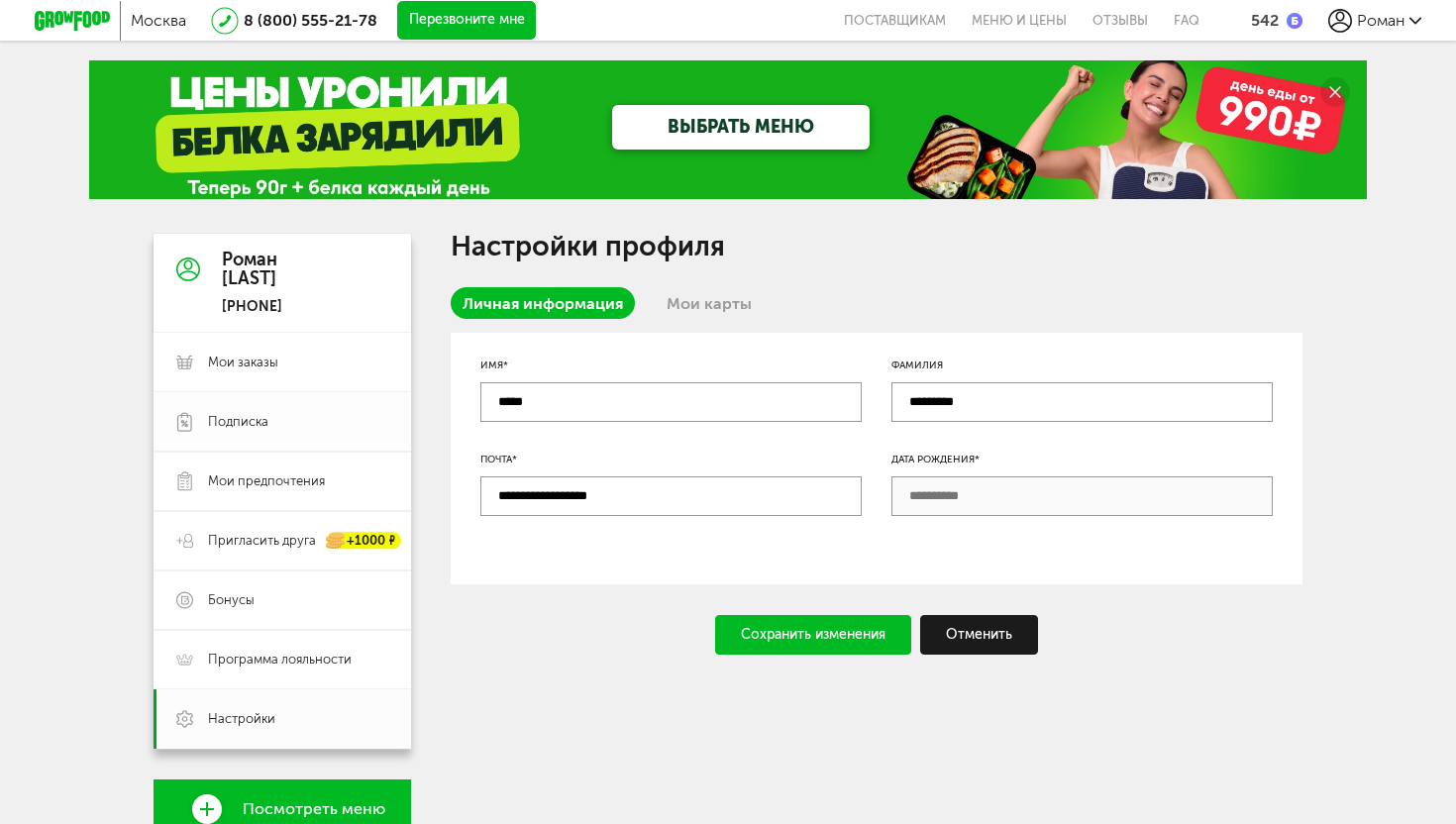 click on "Подписка" at bounding box center [282, 422] 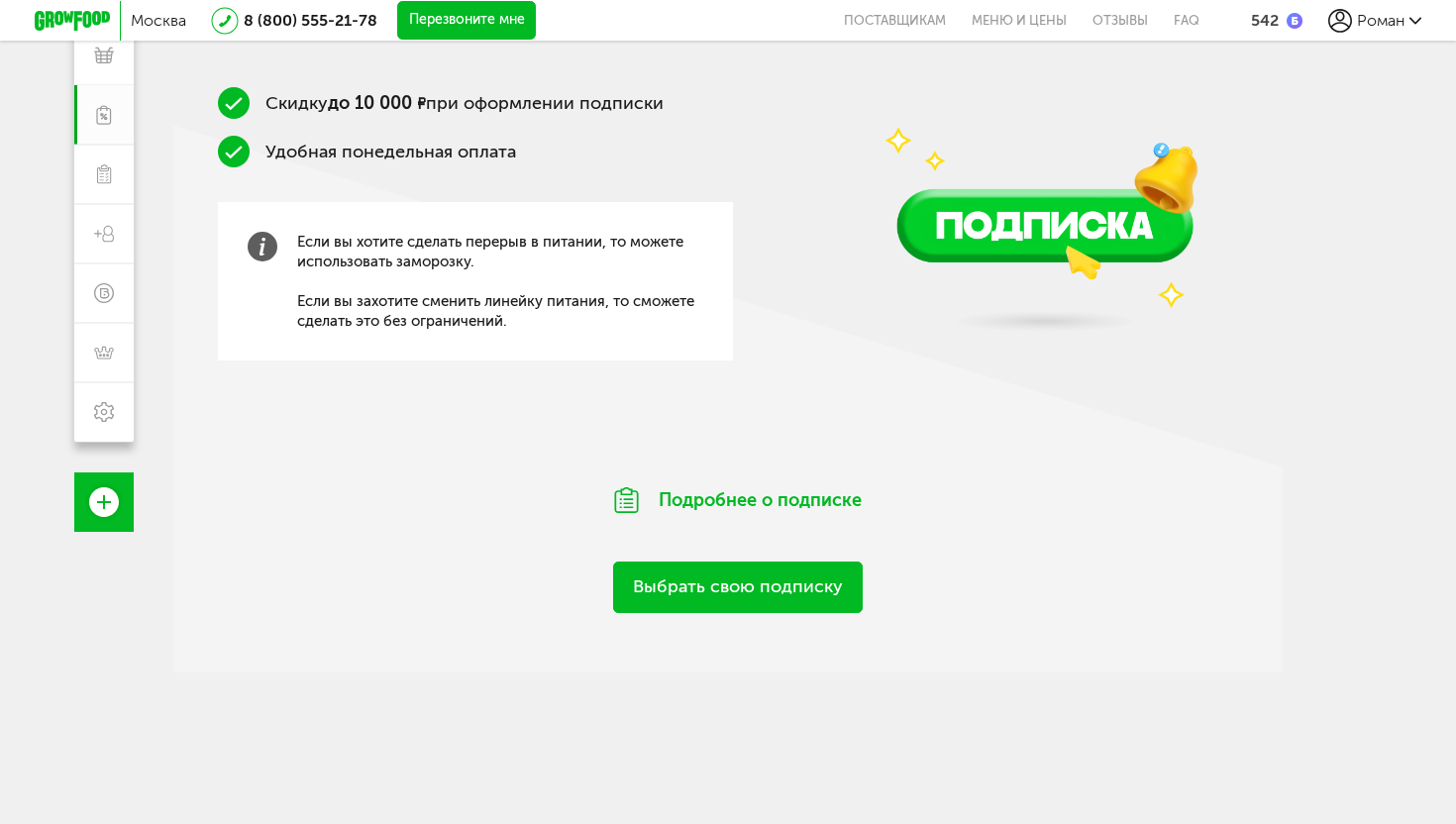scroll, scrollTop: 313, scrollLeft: 0, axis: vertical 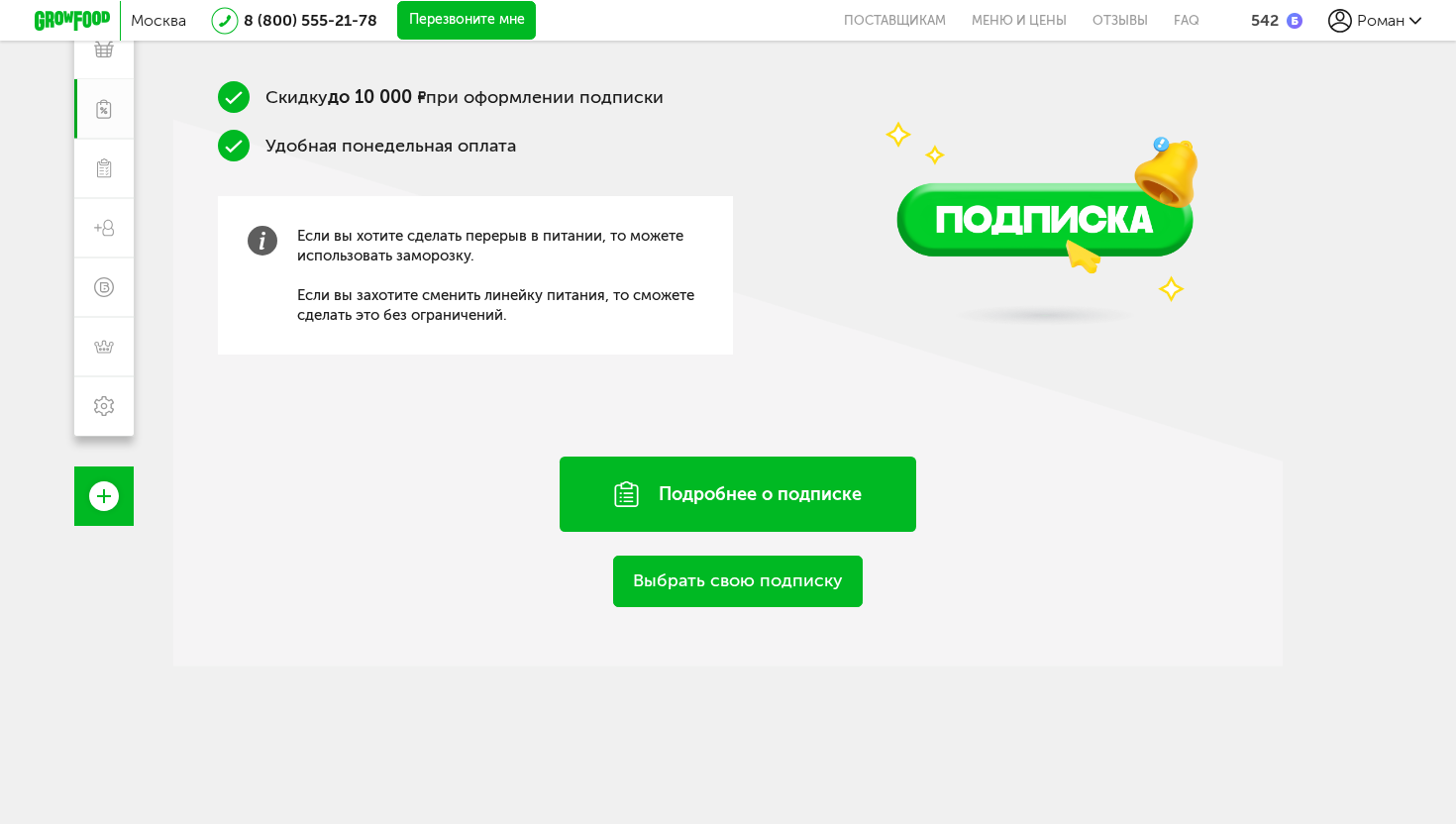 click on "Подробнее о подписке" at bounding box center [738, 494] 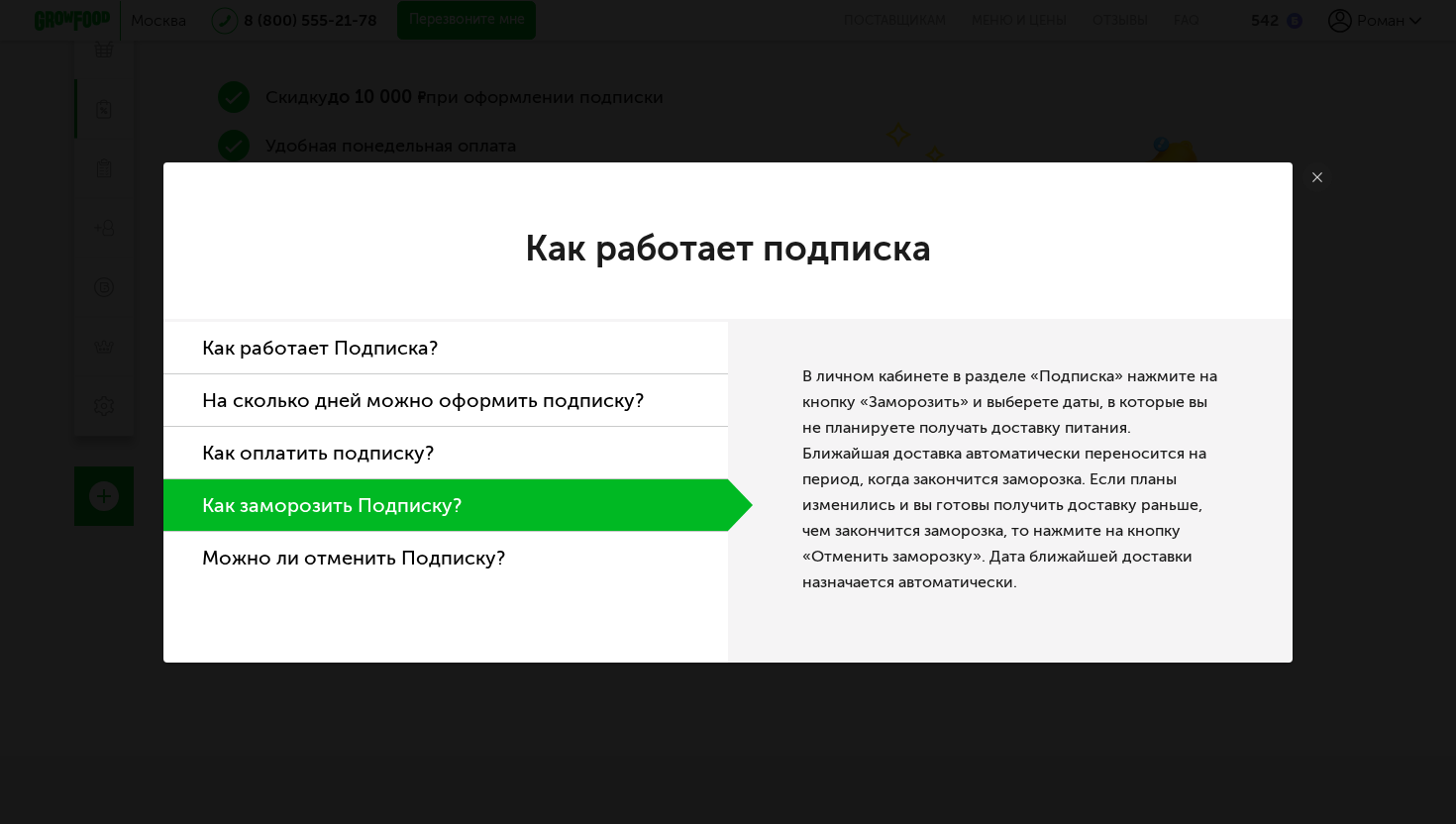 click on "Как работает Подписка?" at bounding box center (446, 348) 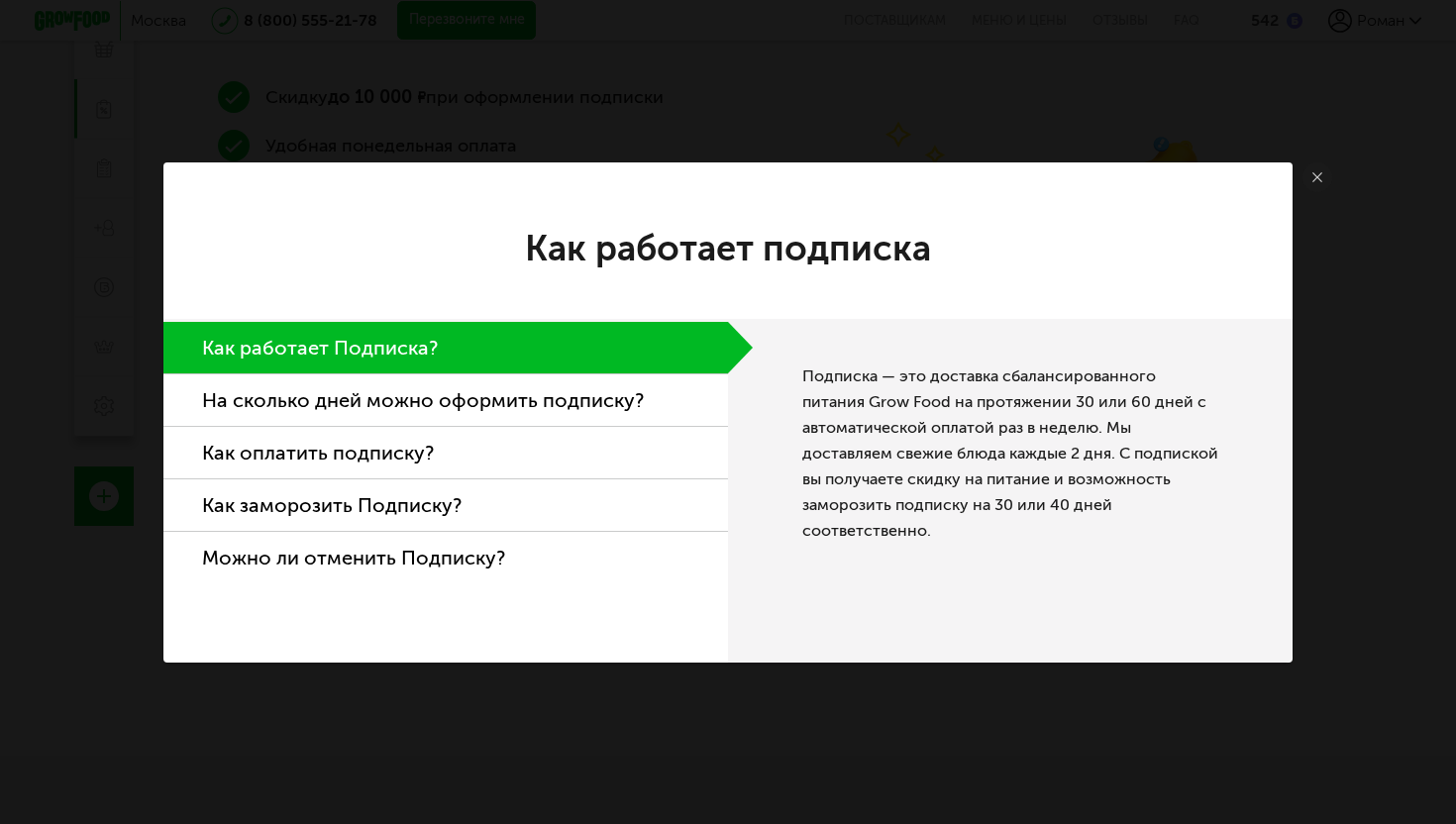 click on "На сколько дней можно оформить подписку?" at bounding box center (446, 400) 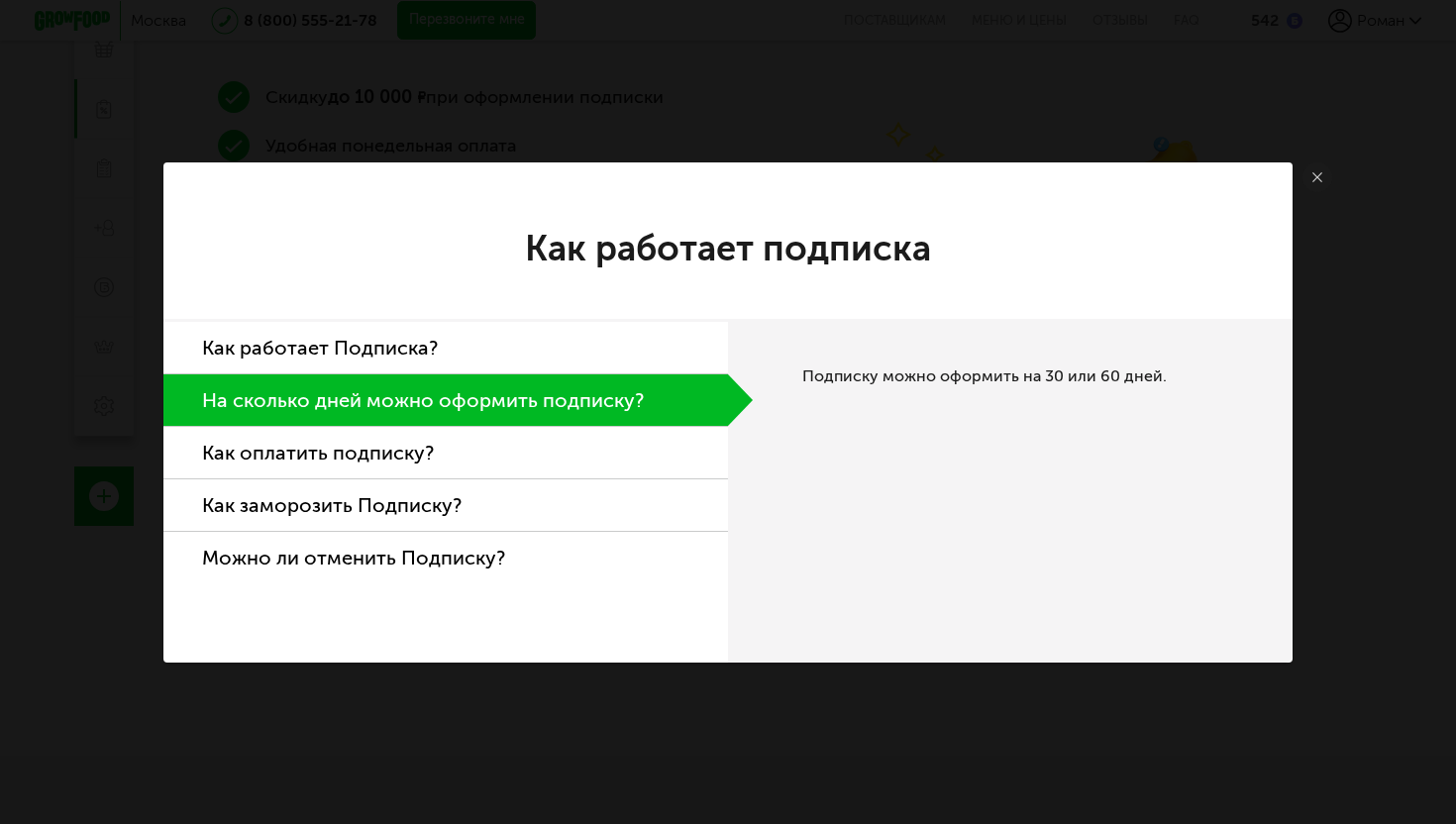 click on "Как оплатить подписку?" at bounding box center (446, 453) 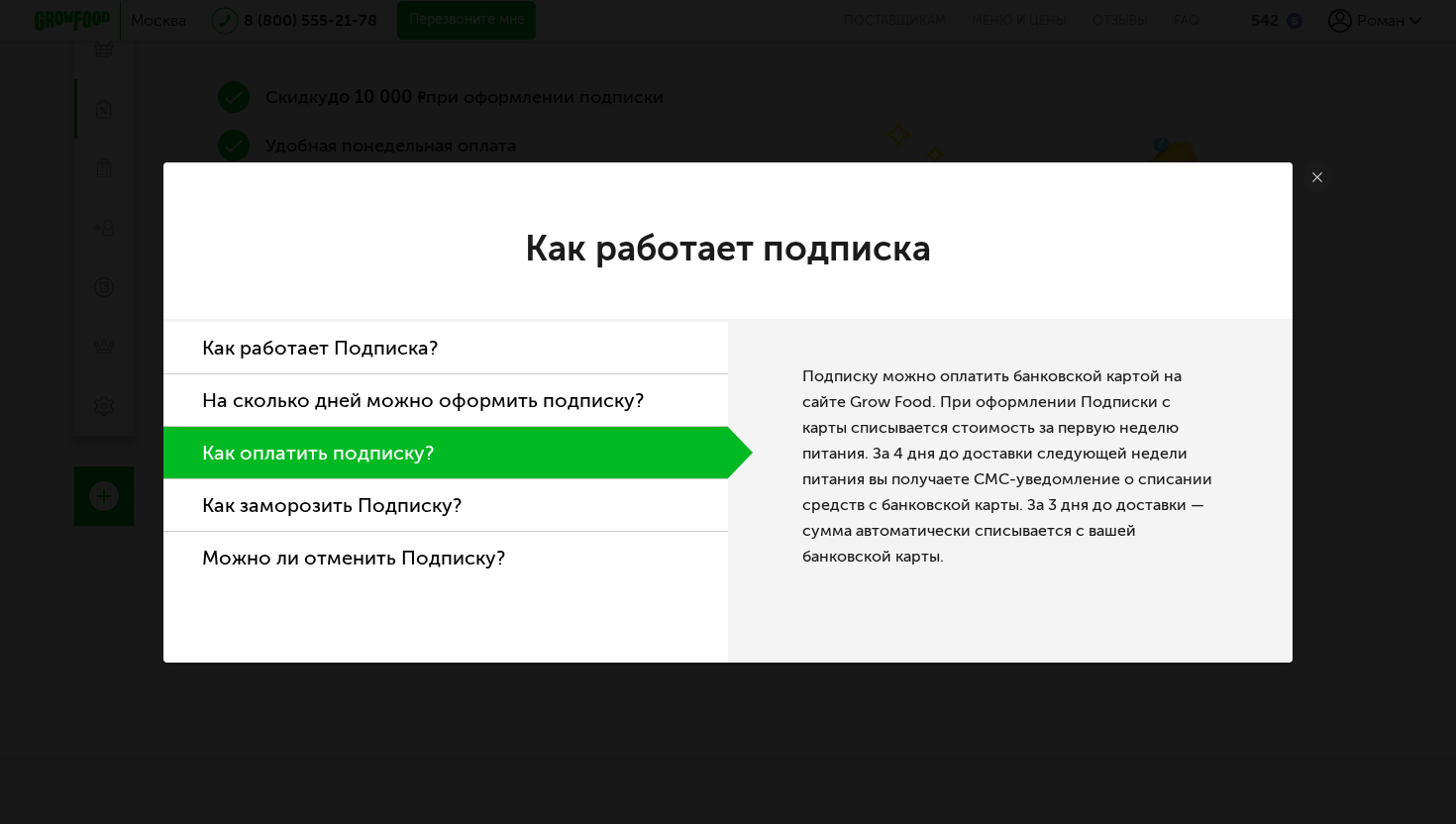 click on "Как заморозить Подписку?" at bounding box center [446, 505] 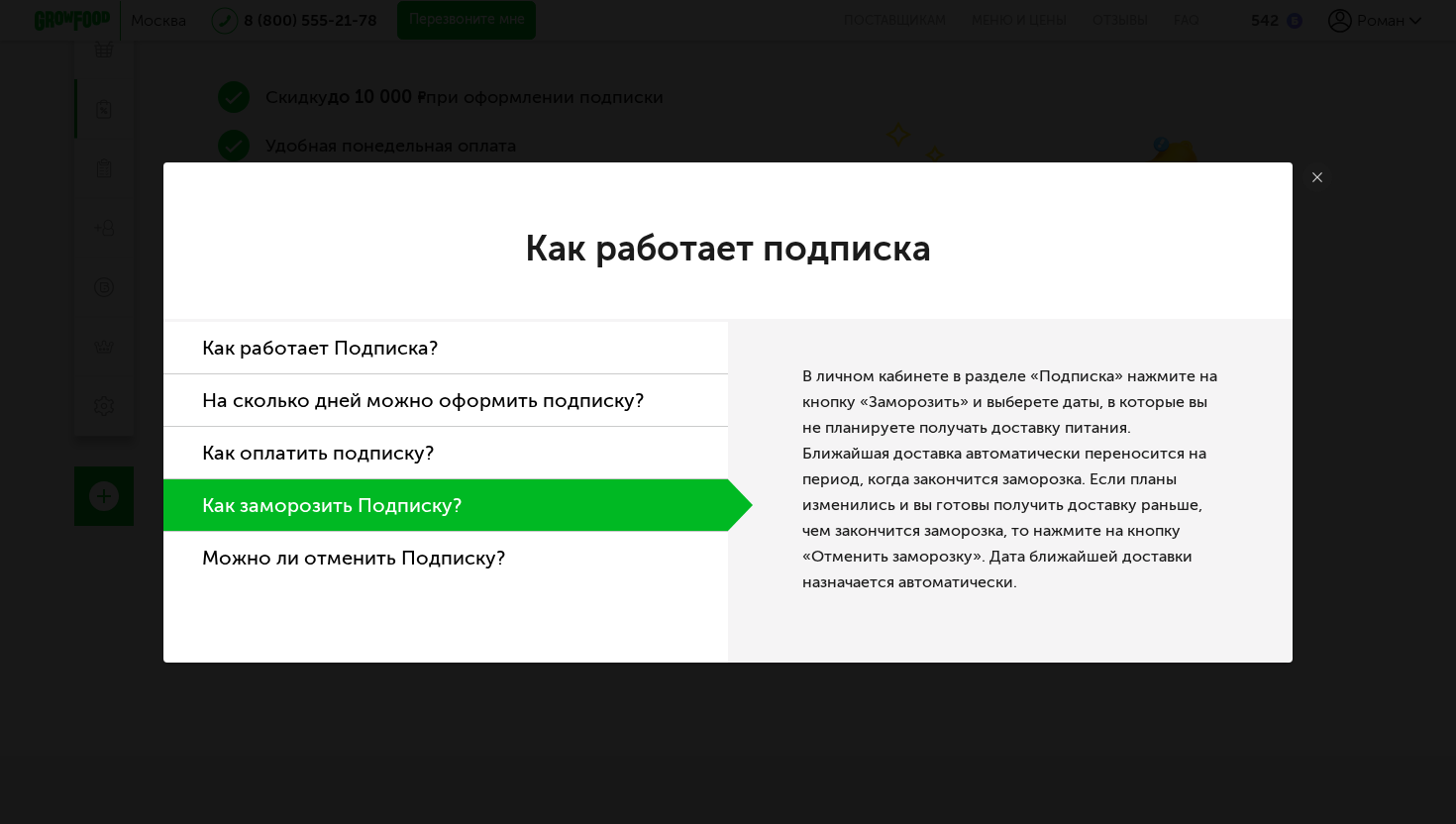 click on "Можно ли отменить Подписку?" at bounding box center [446, 558] 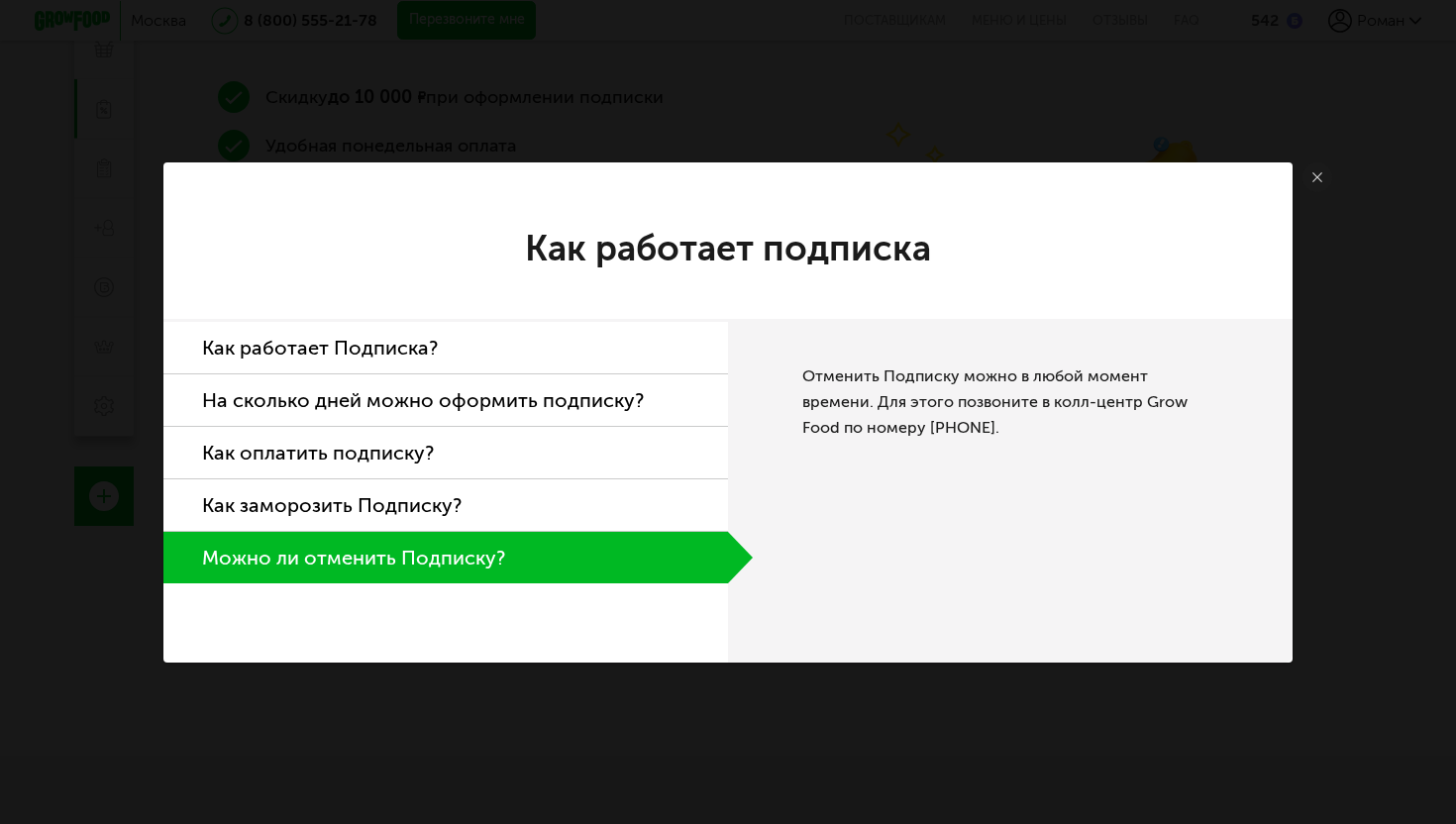 click at bounding box center (1317, 177) 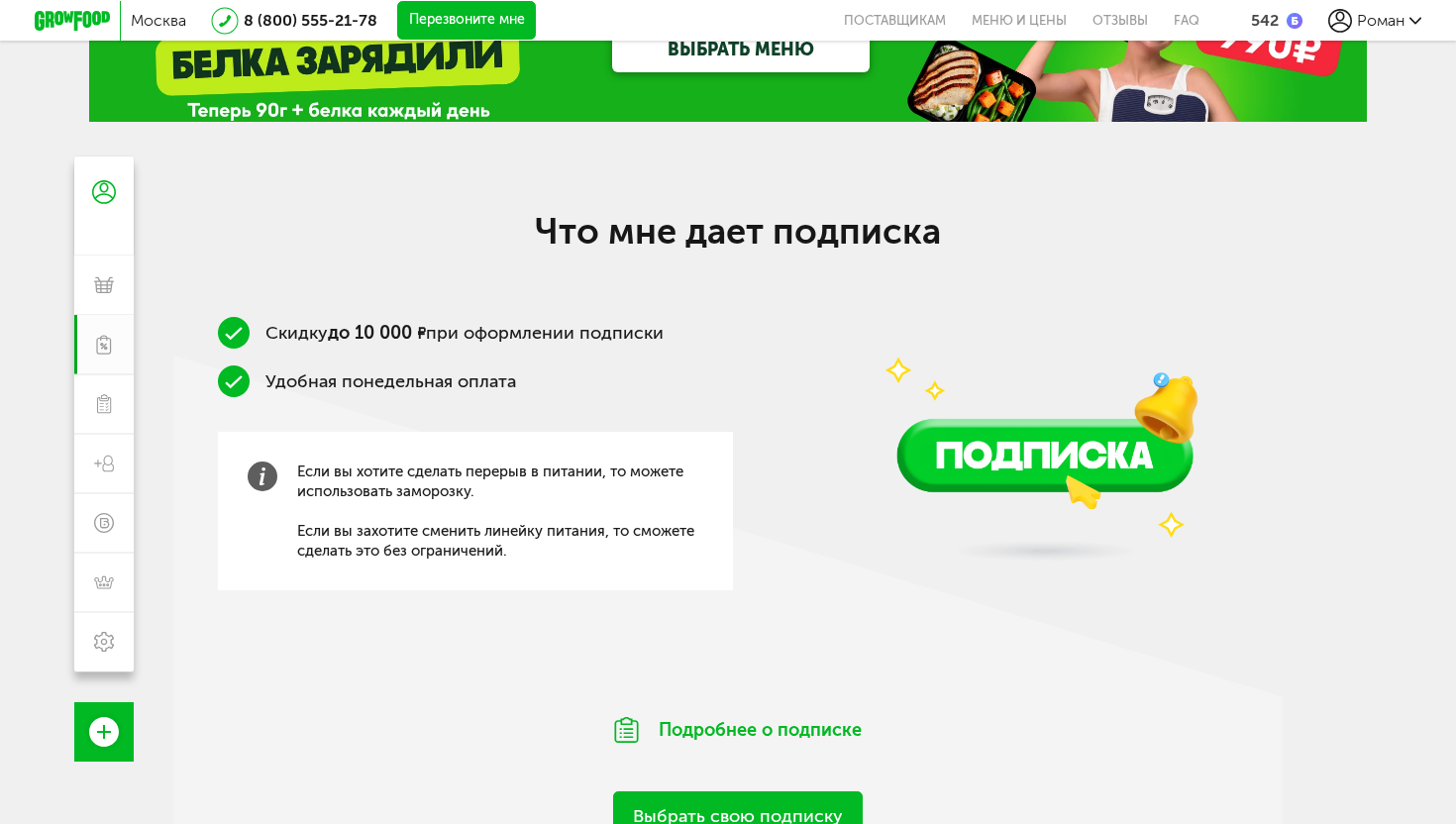 scroll, scrollTop: 0, scrollLeft: 0, axis: both 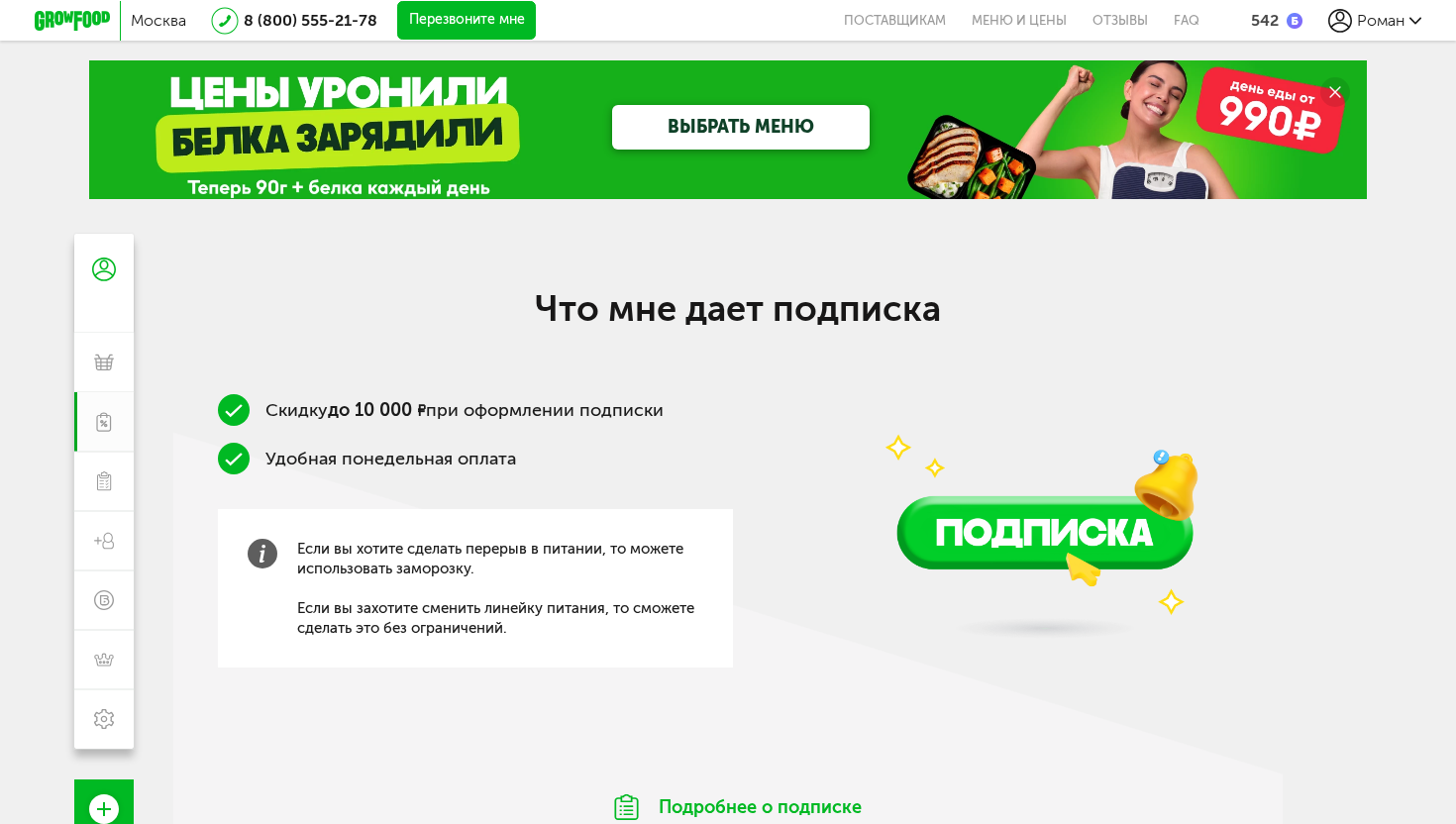 click 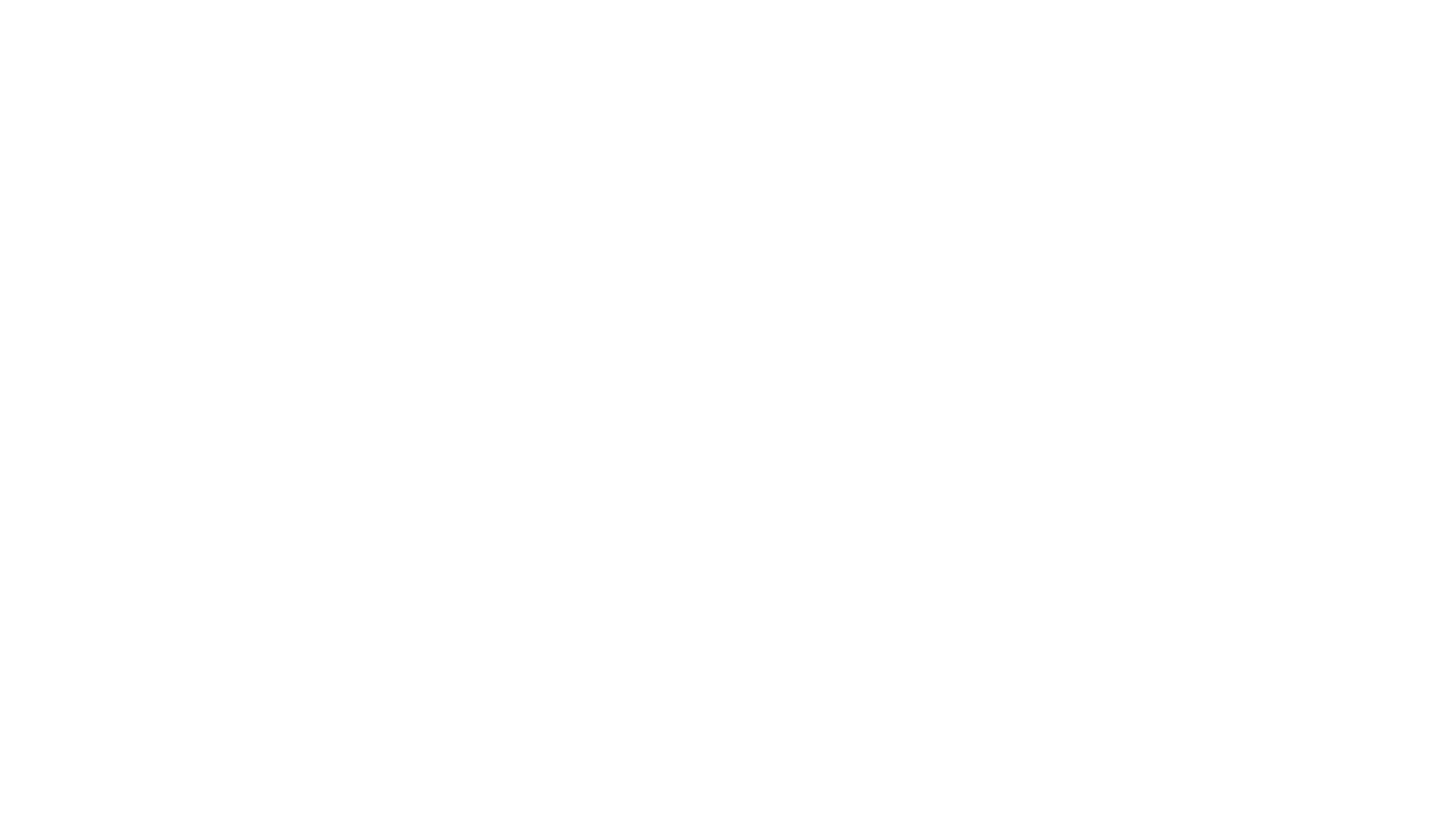 scroll, scrollTop: 0, scrollLeft: 0, axis: both 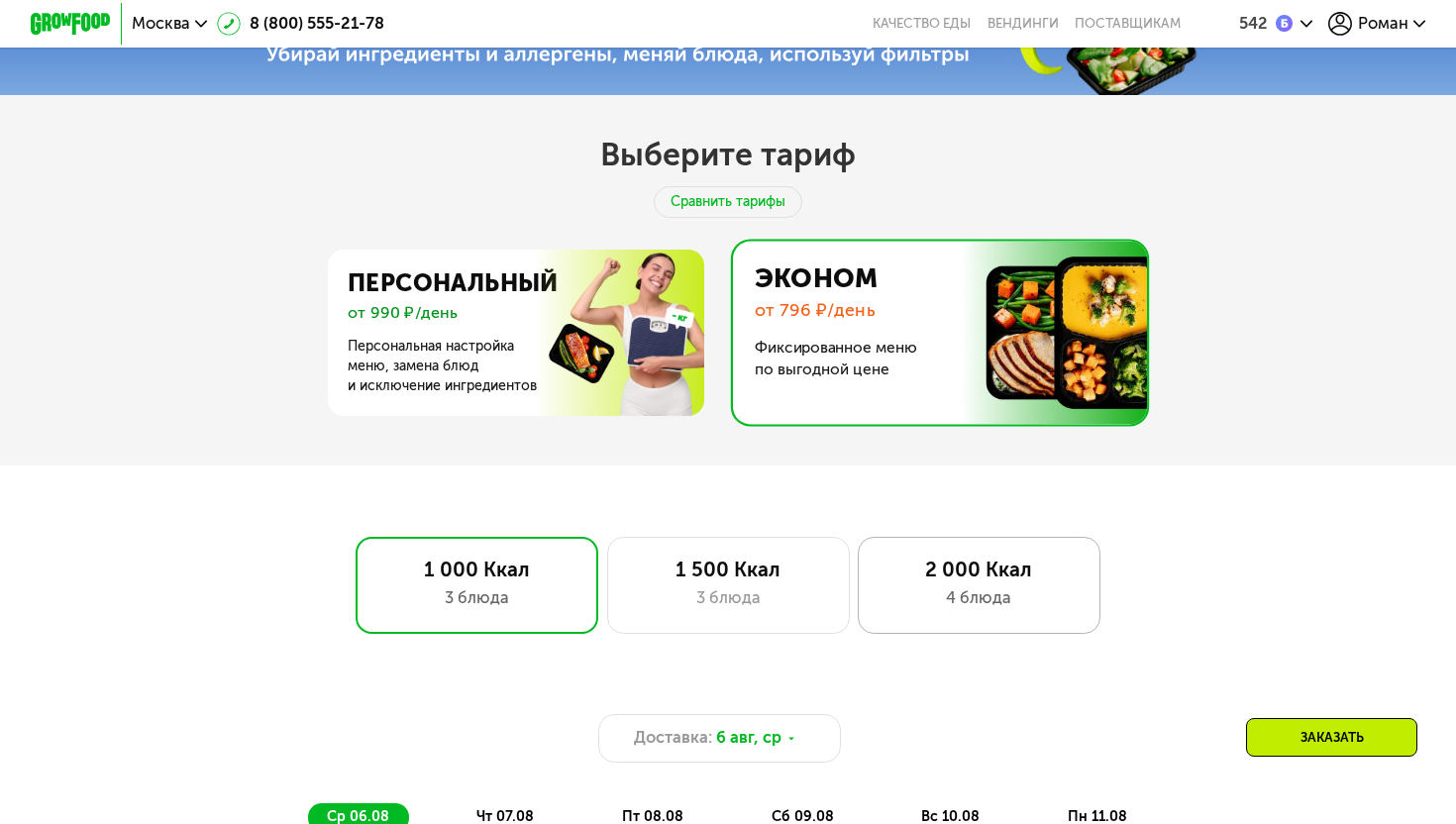 click on "4 блюда" at bounding box center (979, 598) 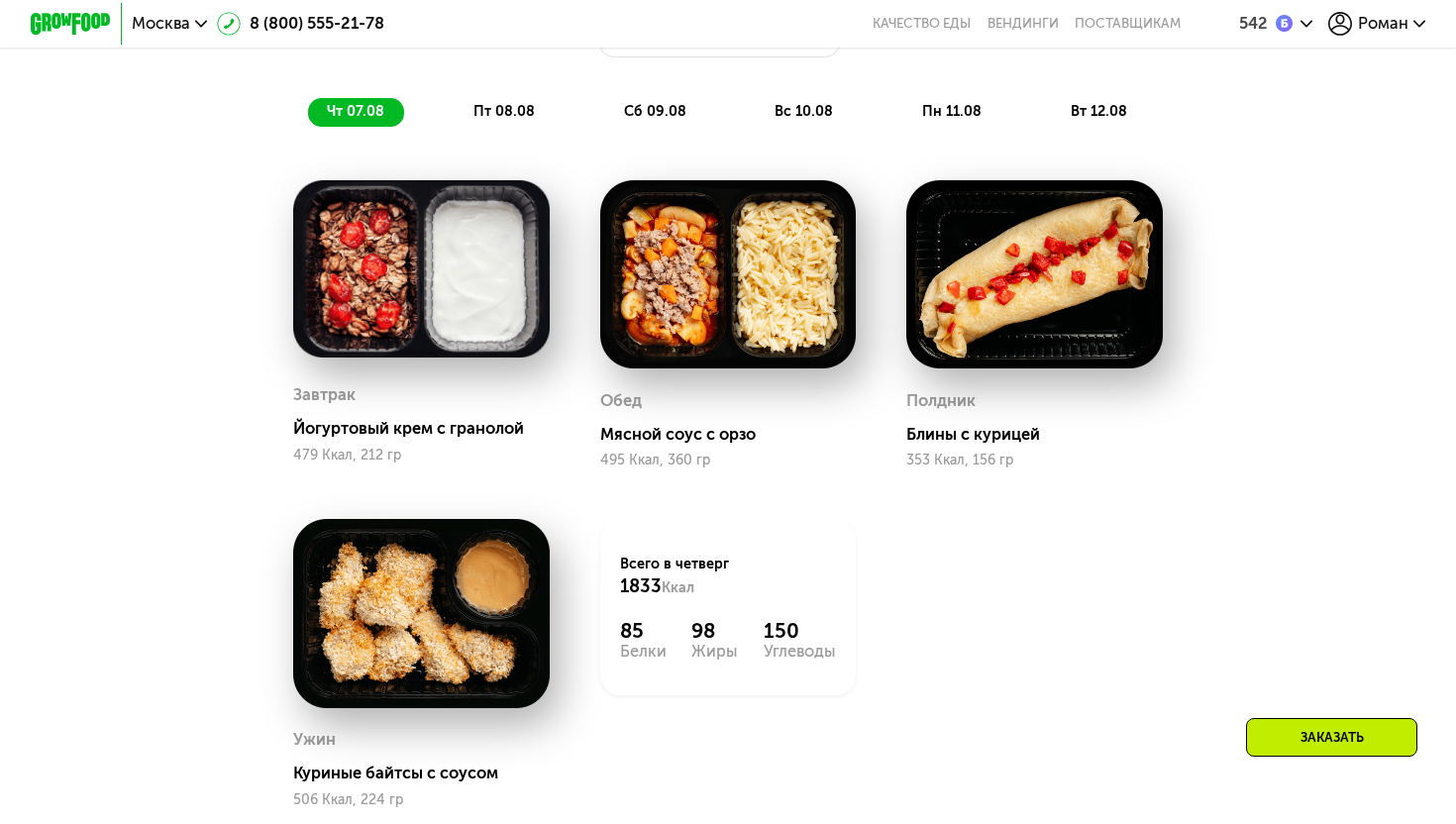 scroll, scrollTop: 1448, scrollLeft: 0, axis: vertical 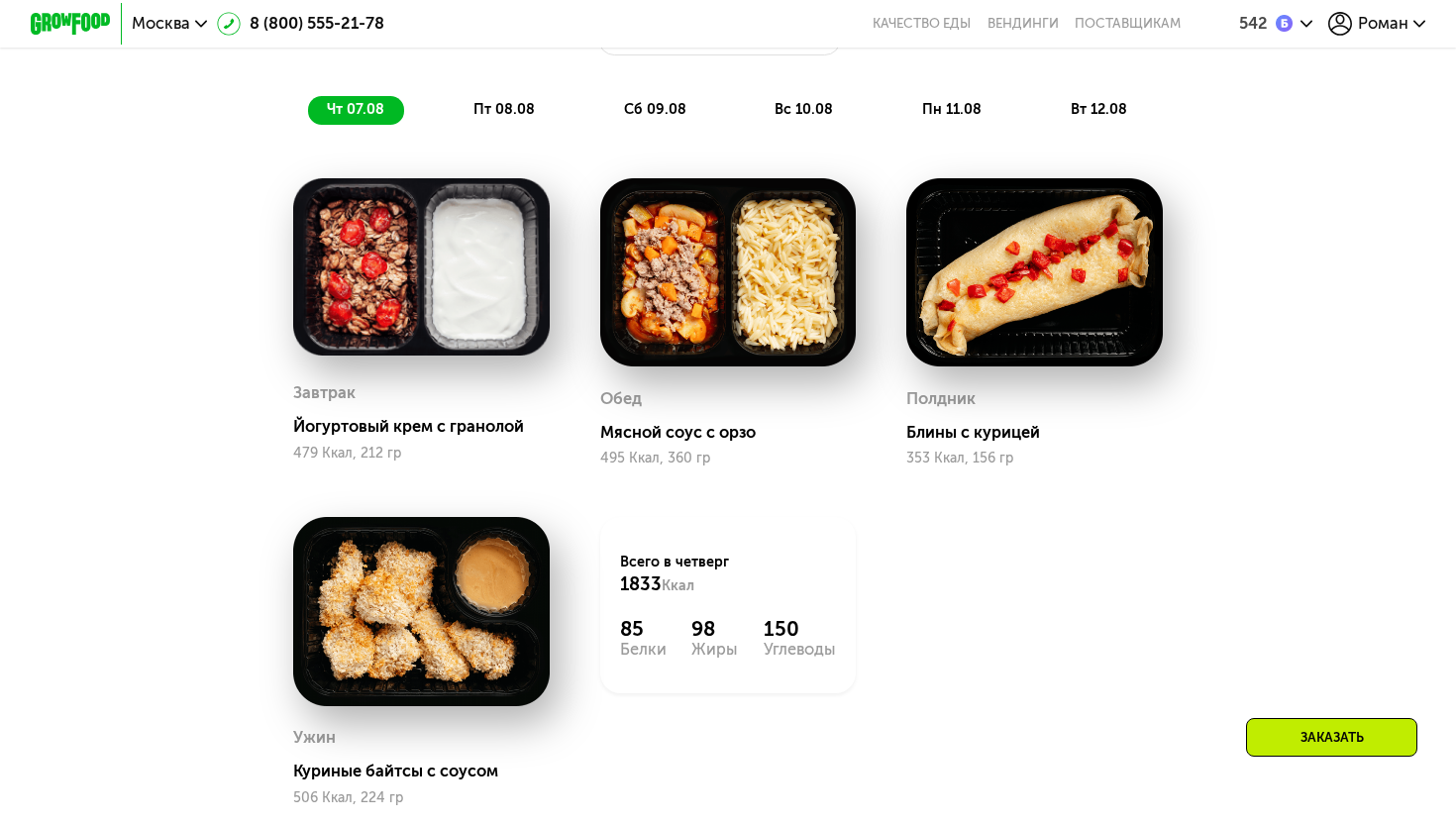 click on "пт 08.08" at bounding box center (504, 109) 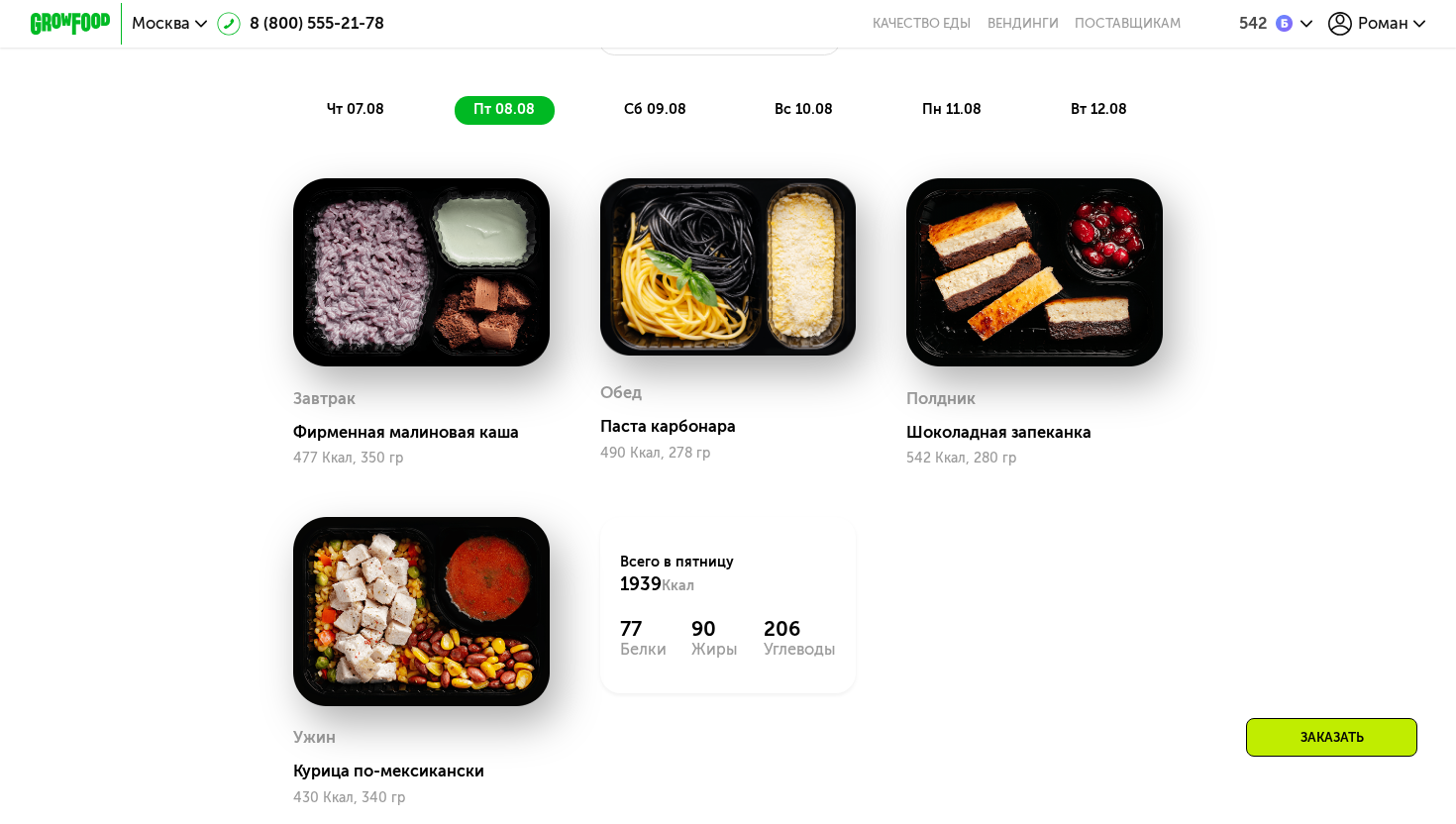 click on "сб 09.08" at bounding box center (655, 109) 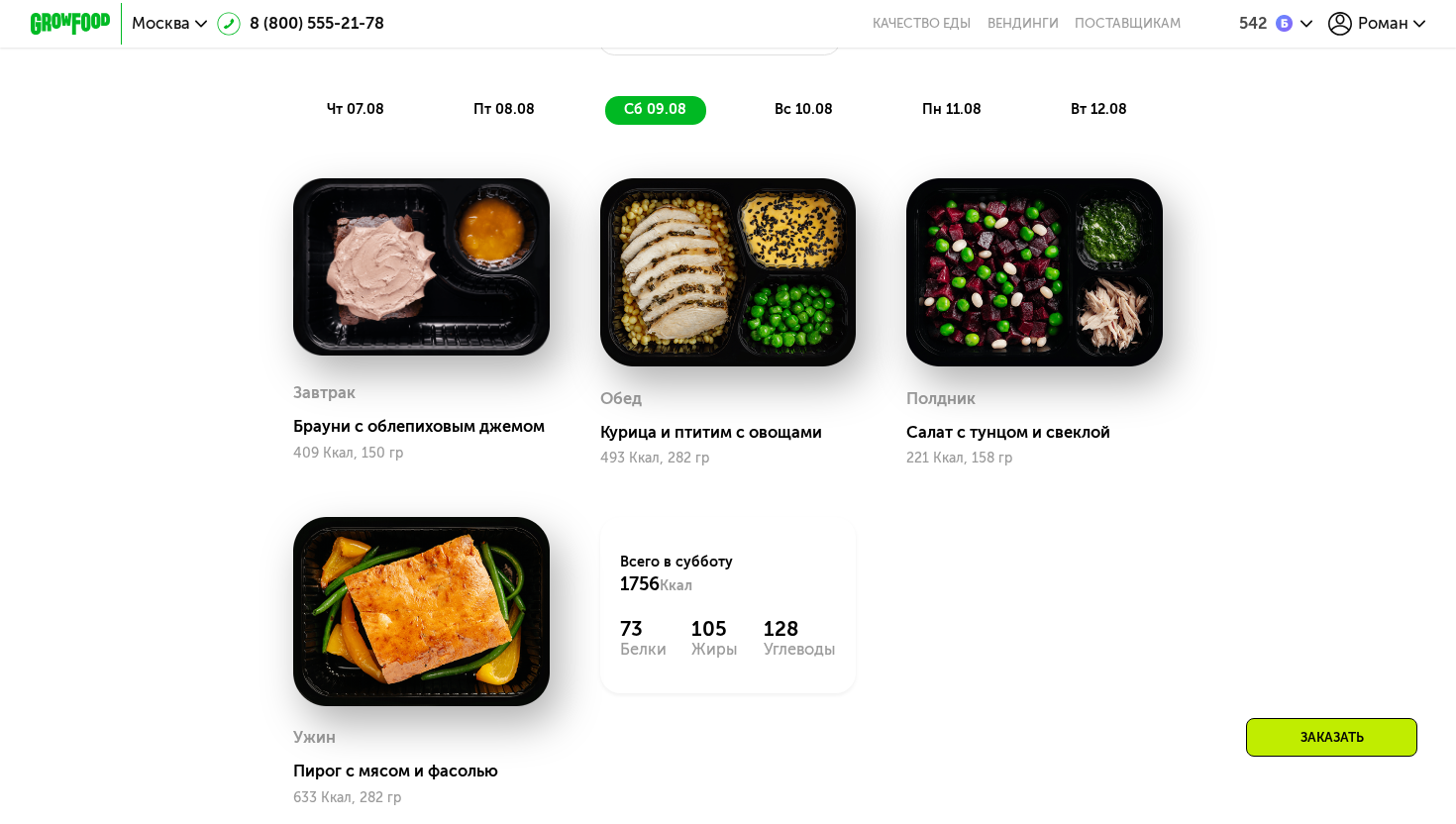 click on "пт 08.08" at bounding box center [504, 109] 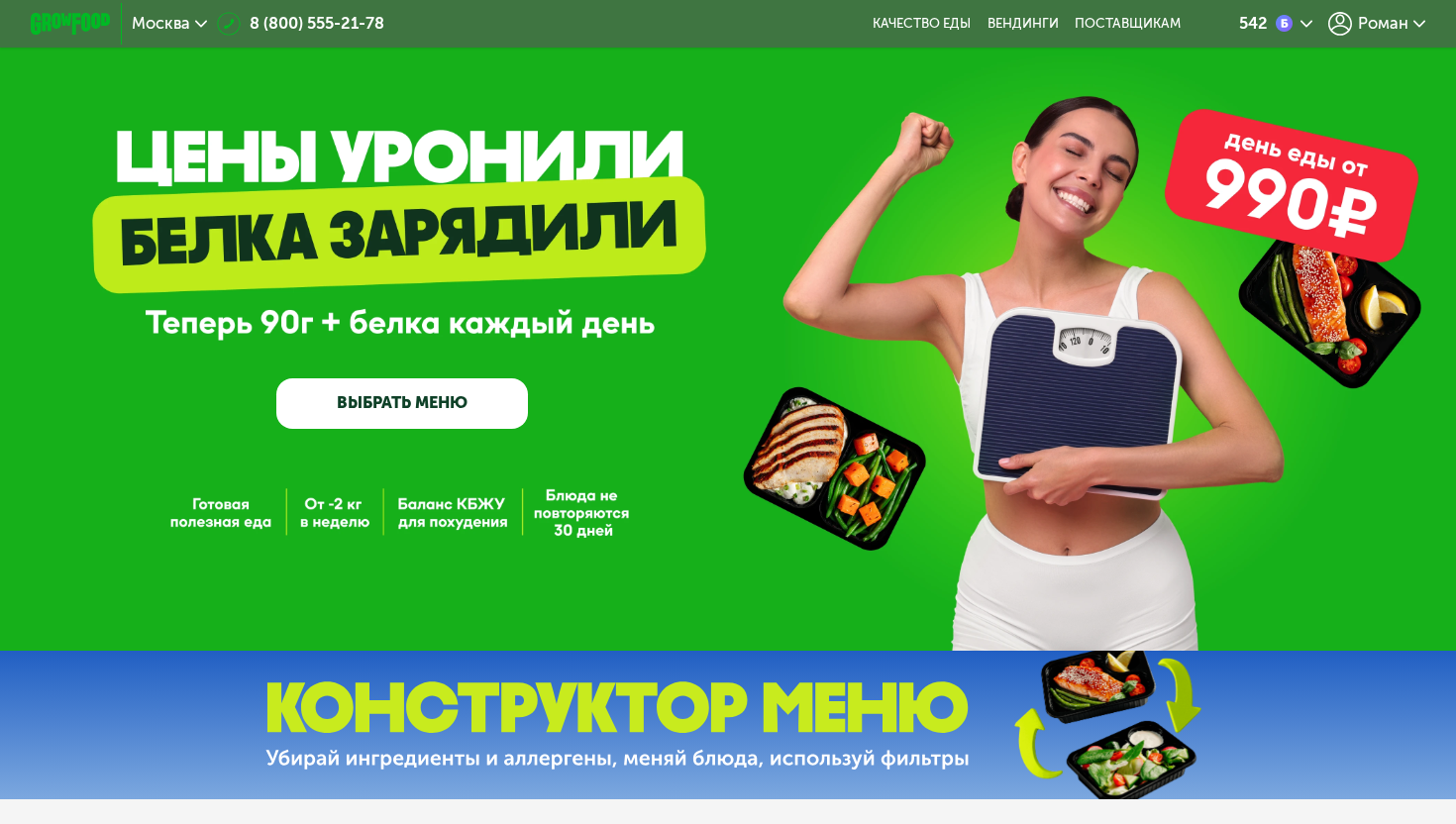 scroll, scrollTop: 0, scrollLeft: 0, axis: both 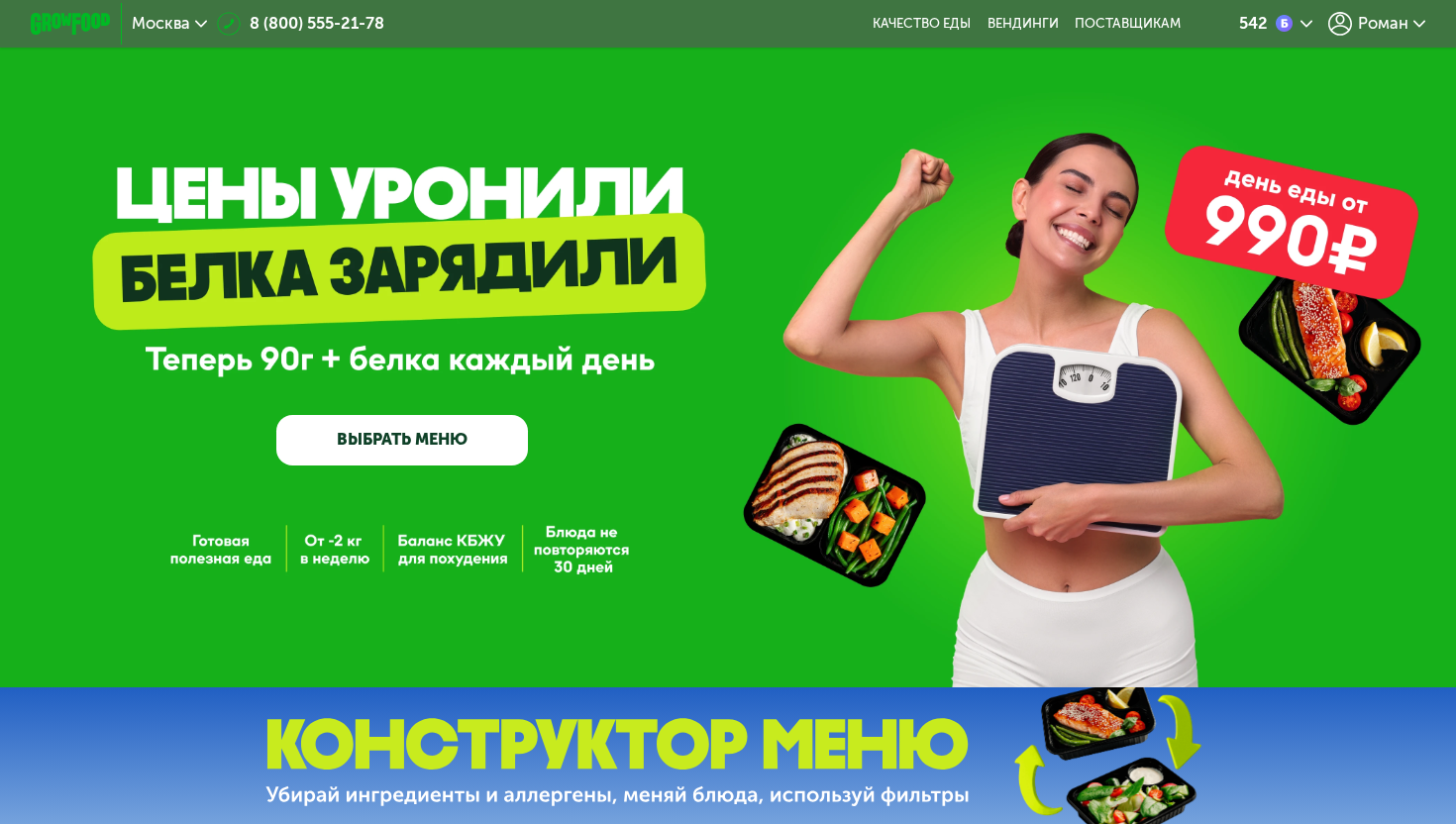 click 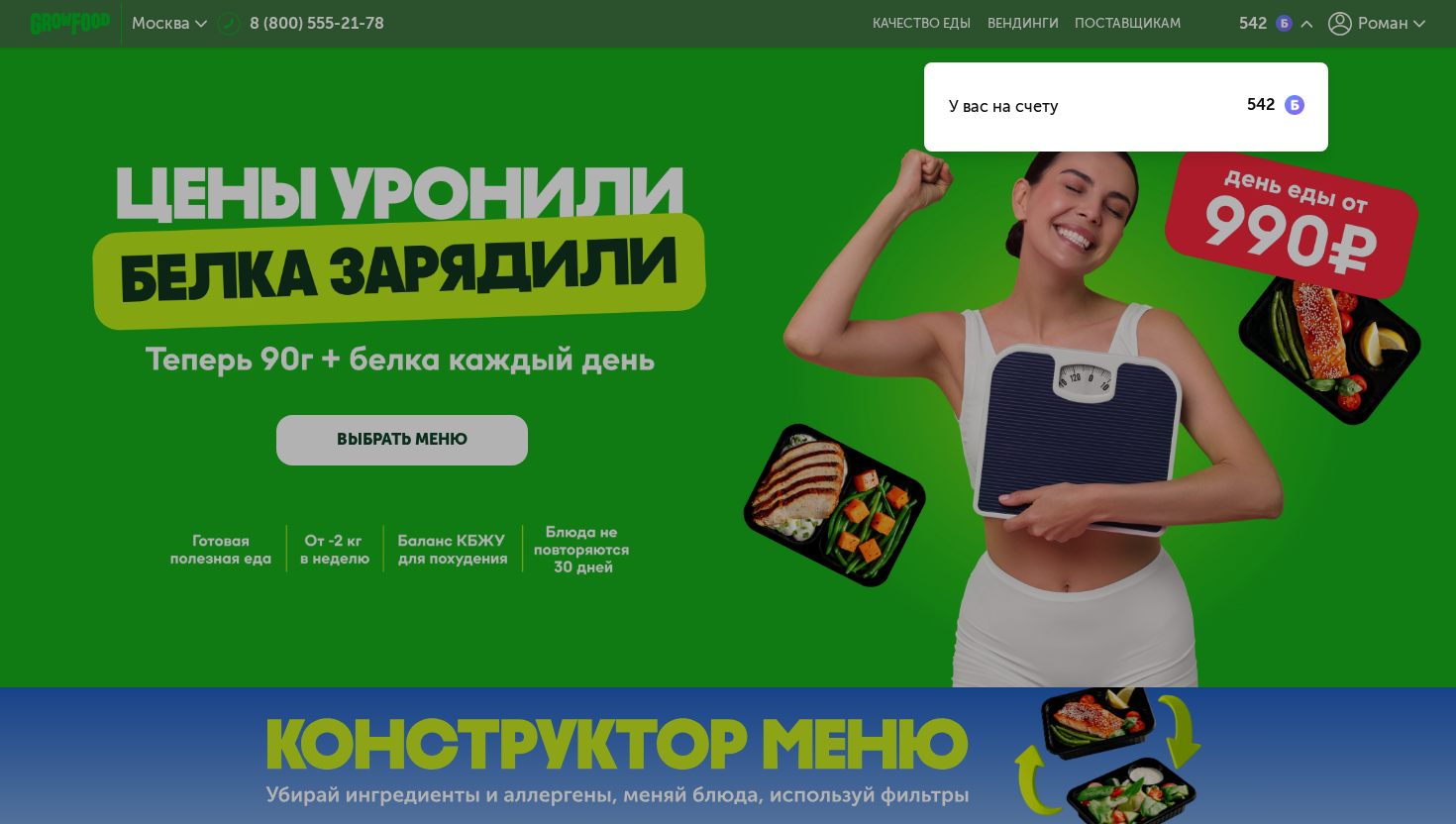 click at bounding box center (728, 412) 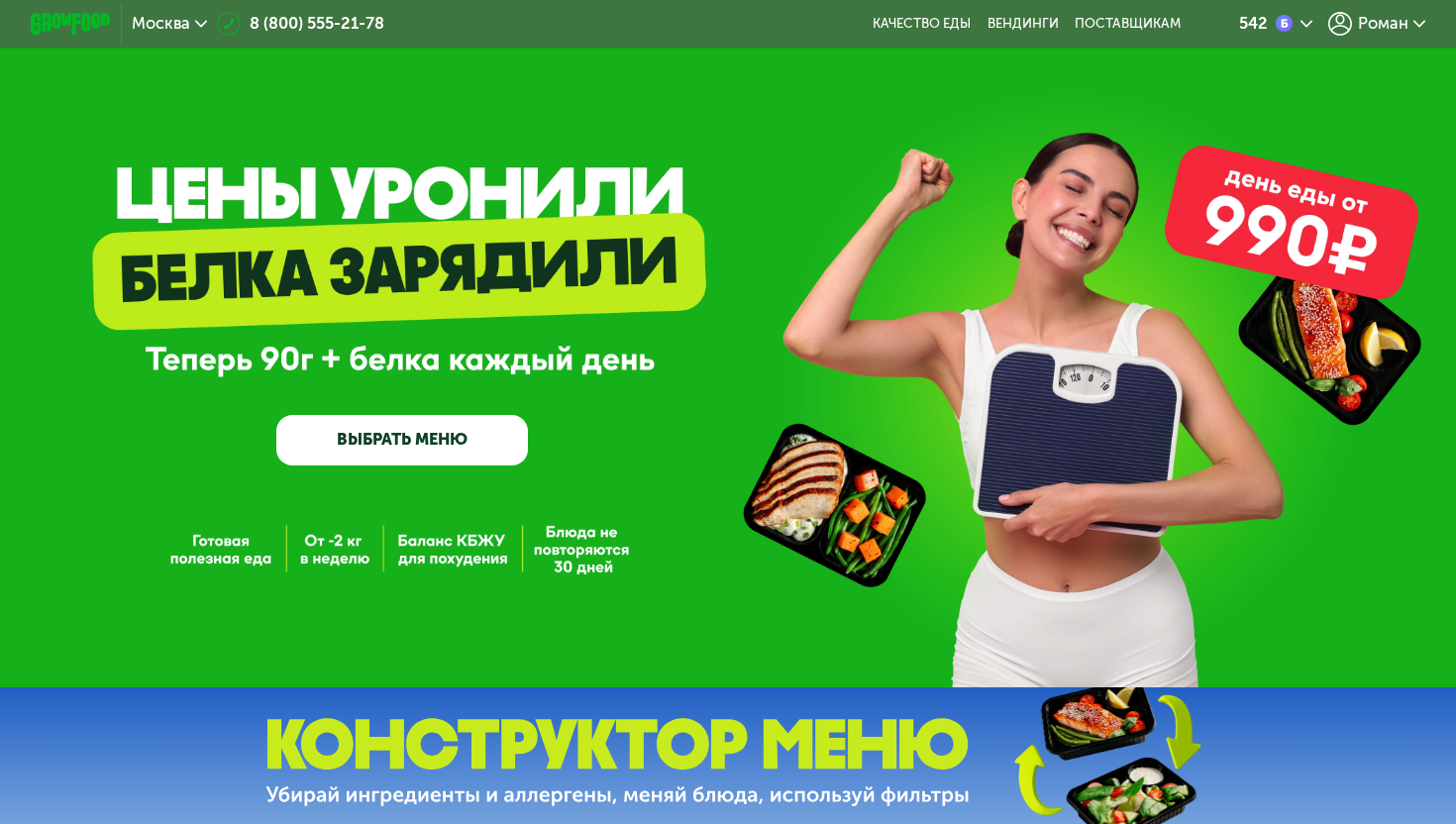 click at bounding box center (70, 23) 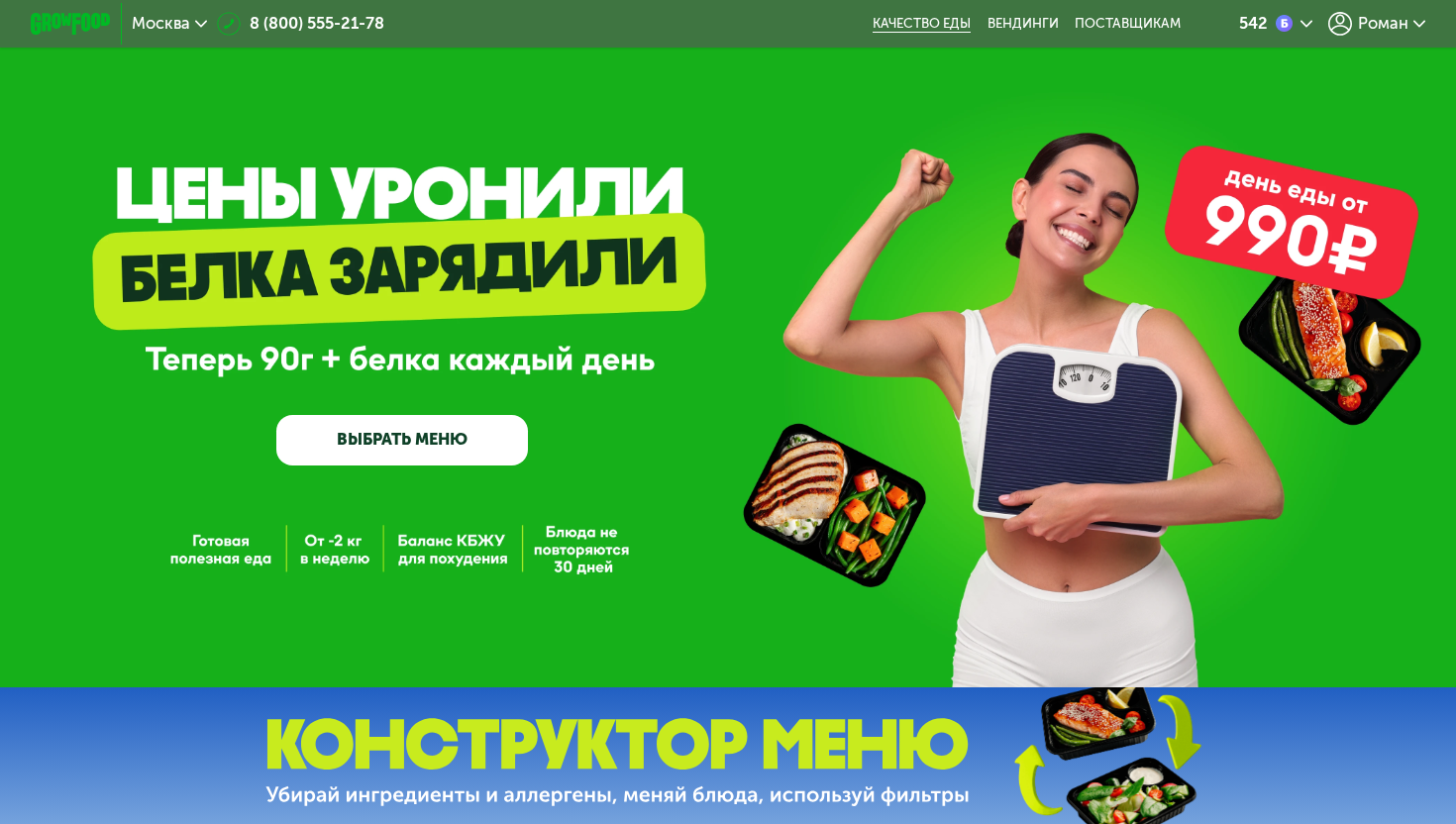 click on "Качество еды" at bounding box center [921, 24] 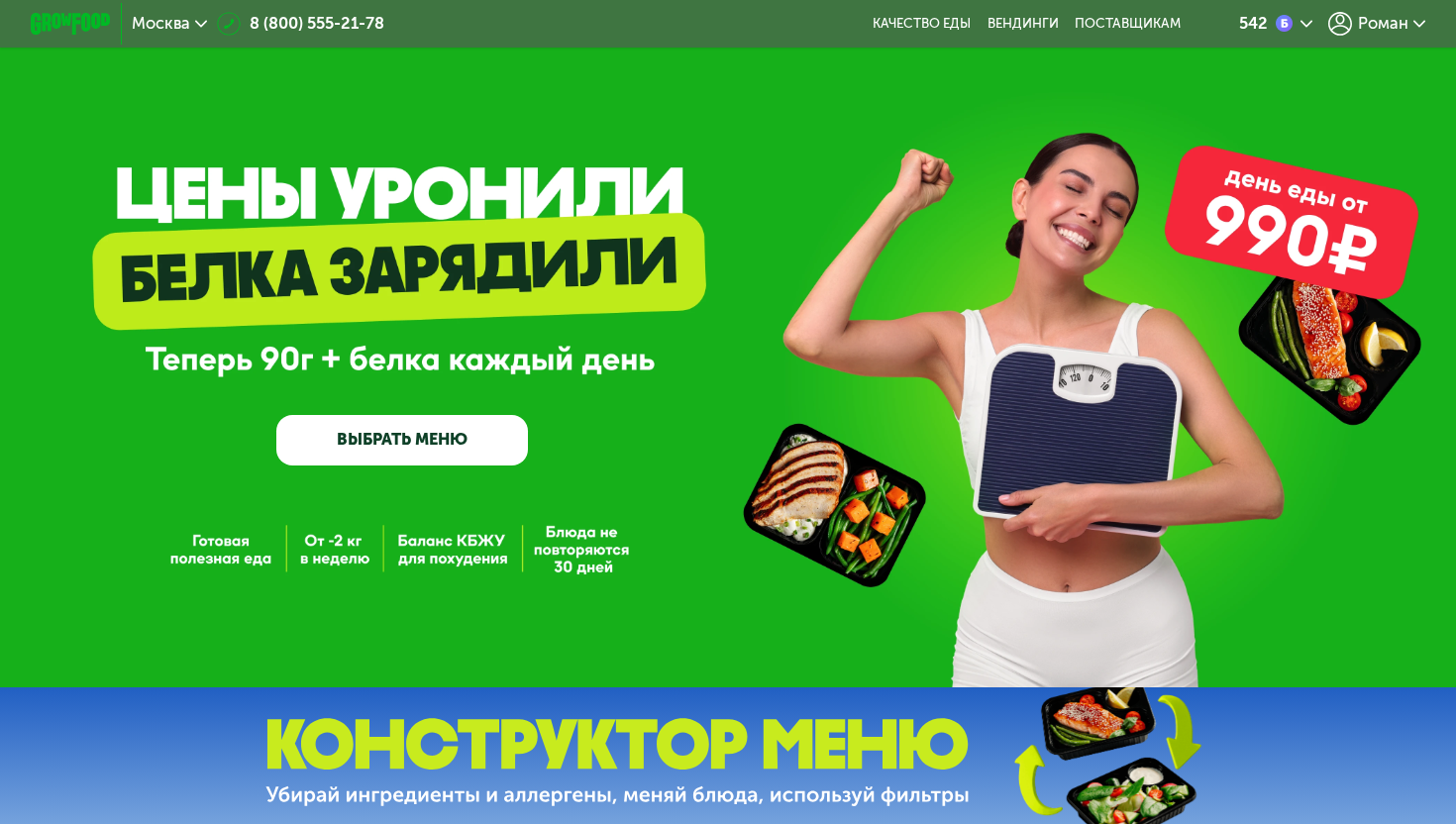 click at bounding box center (70, 23) 